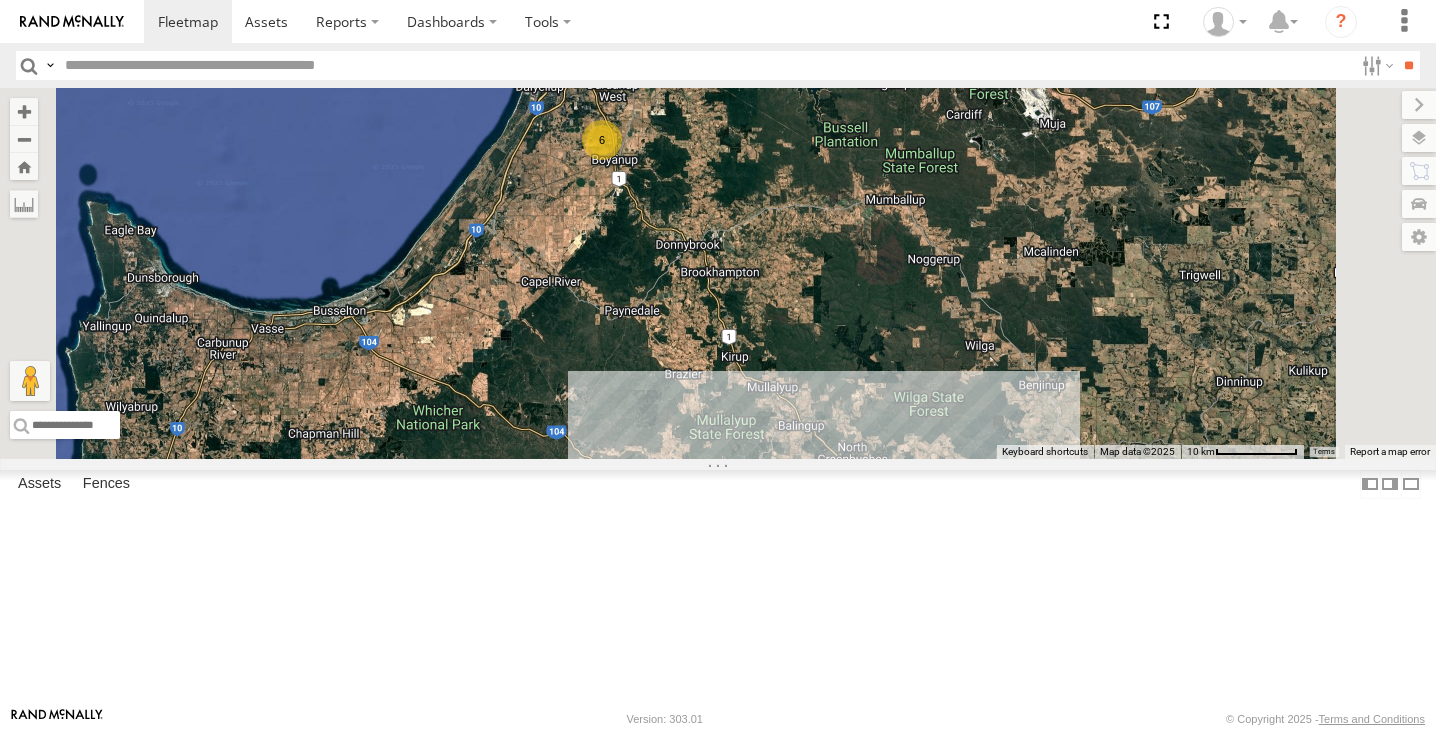scroll, scrollTop: 0, scrollLeft: 0, axis: both 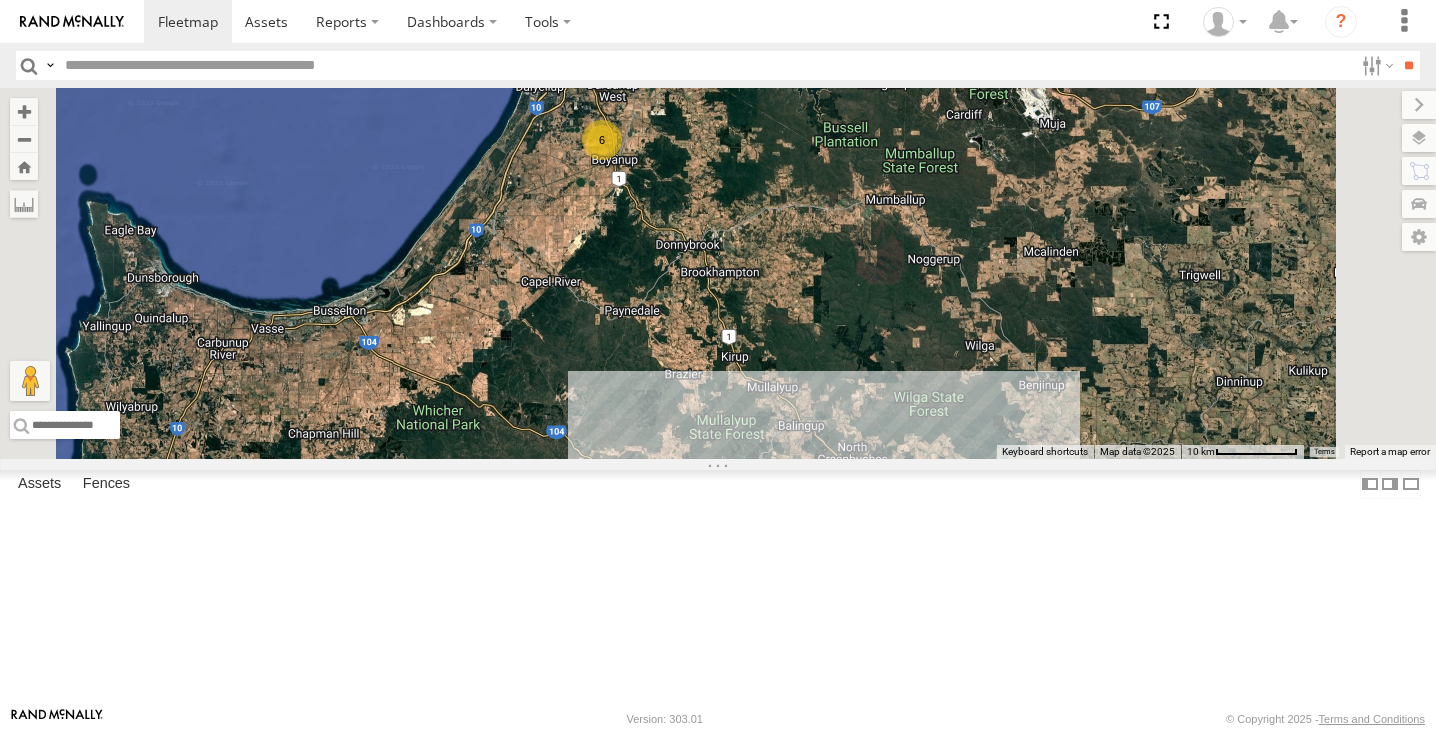 click on "12" at bounding box center [855, 497] 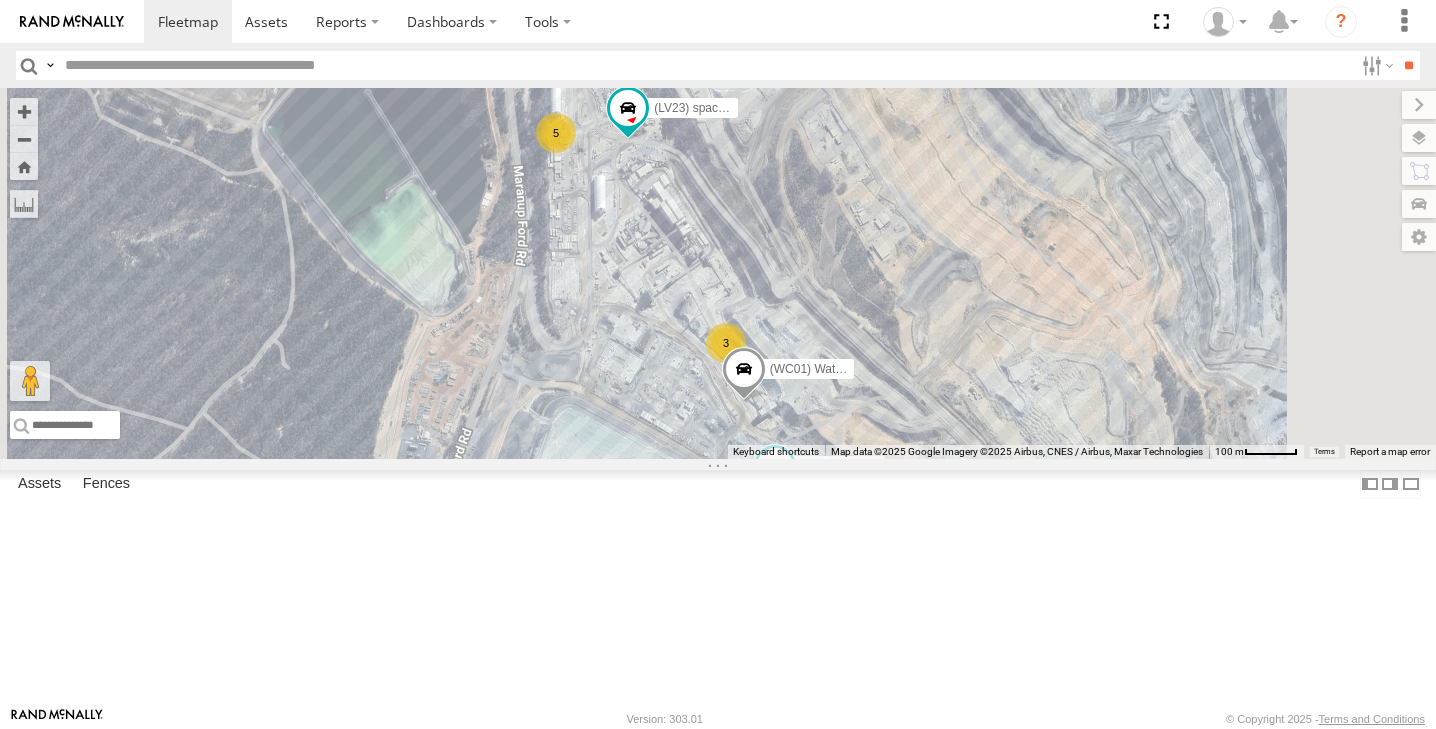 drag, startPoint x: 834, startPoint y: 213, endPoint x: 804, endPoint y: 298, distance: 90.13878 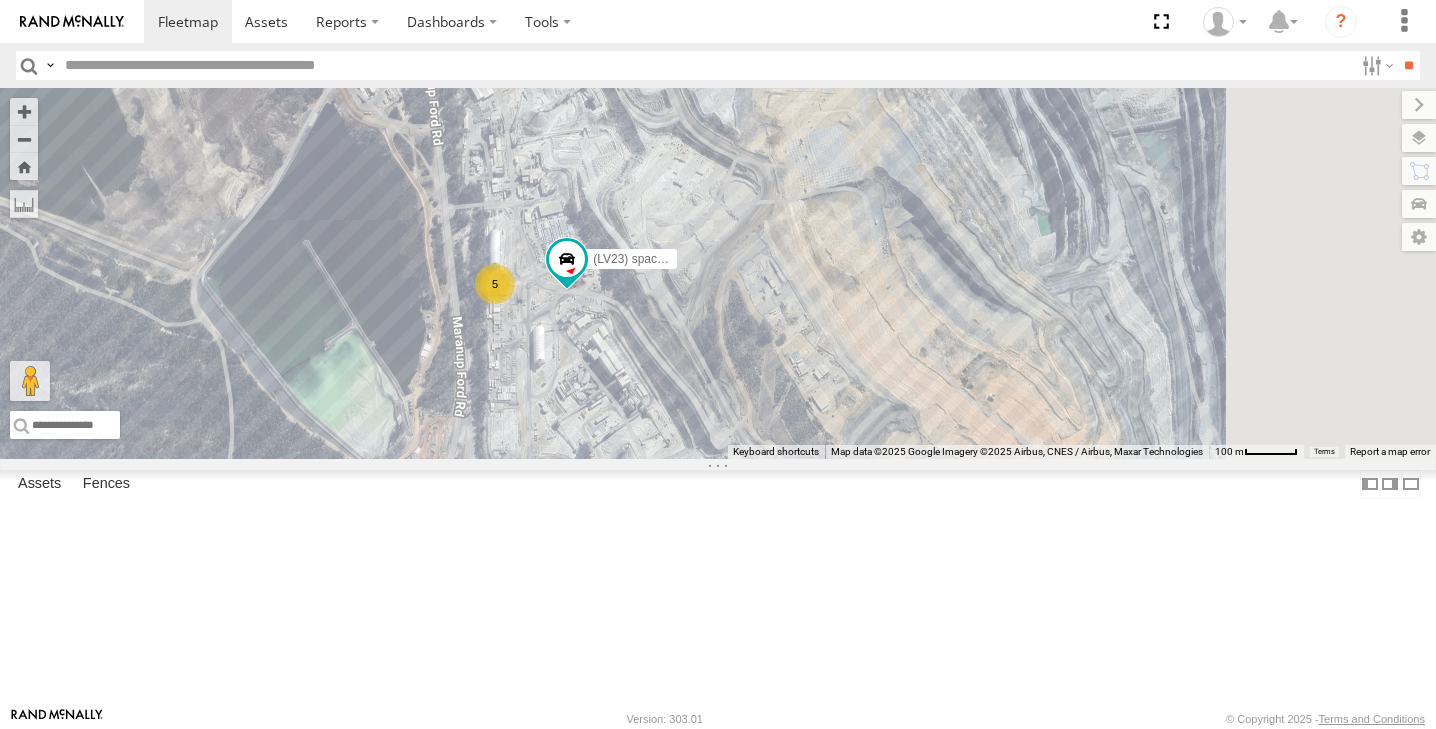 drag, startPoint x: 851, startPoint y: 175, endPoint x: 773, endPoint y: 337, distance: 179.7999 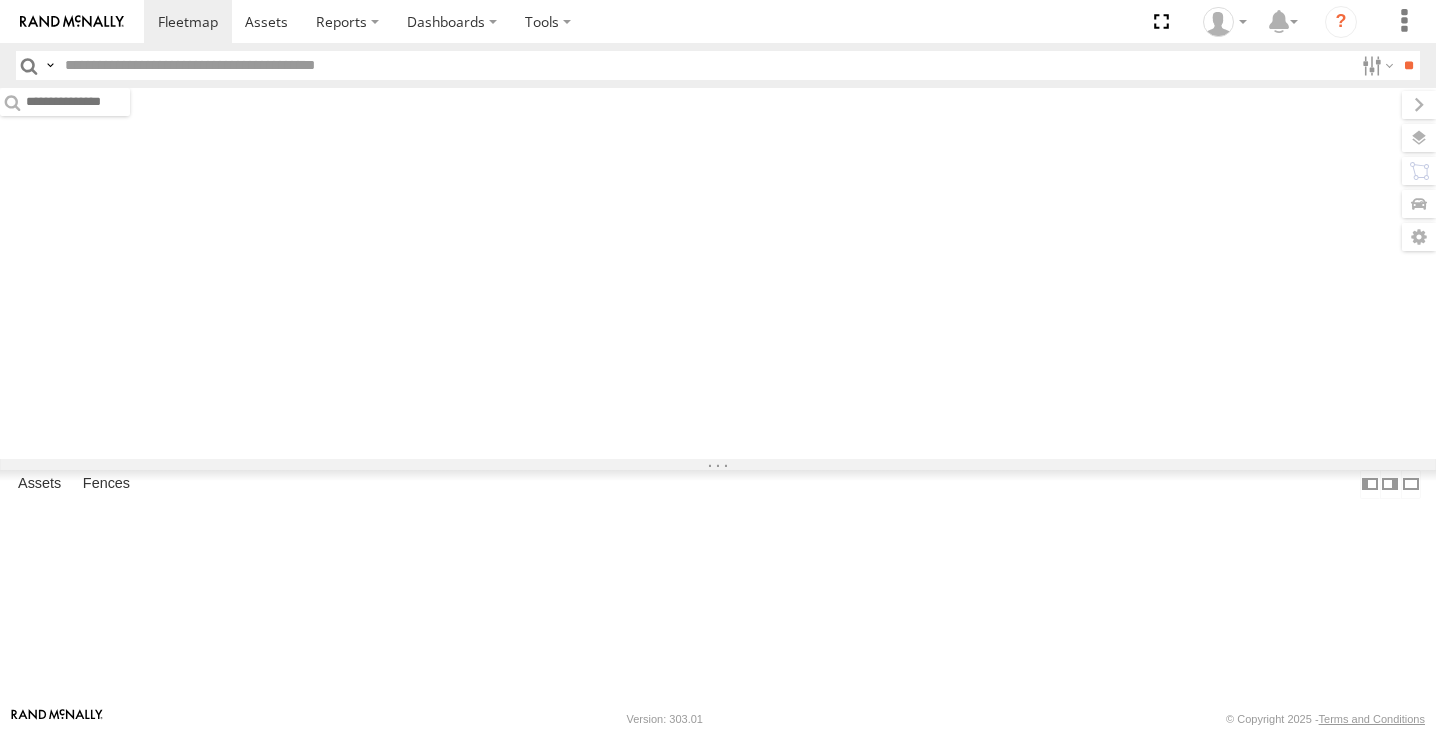 scroll, scrollTop: 0, scrollLeft: 0, axis: both 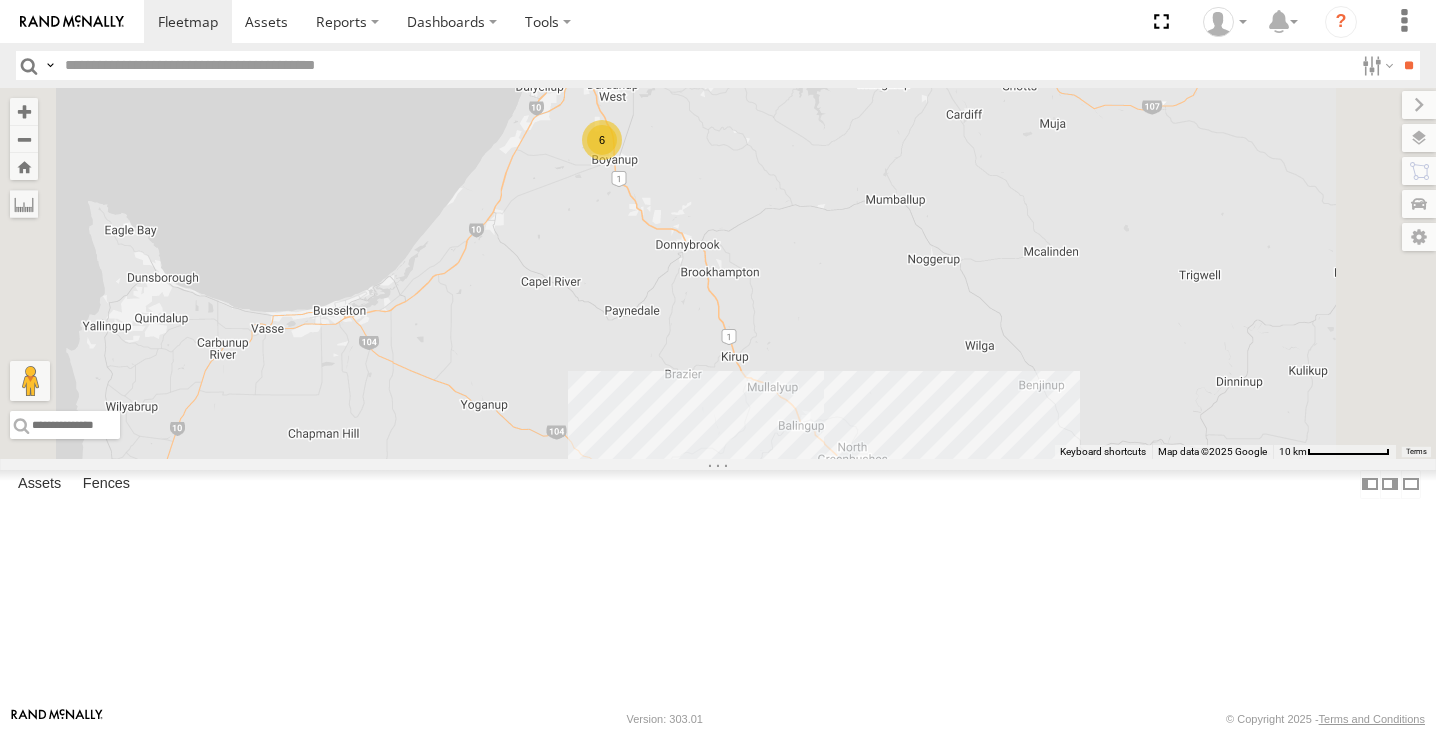 click on "12" at bounding box center [856, 498] 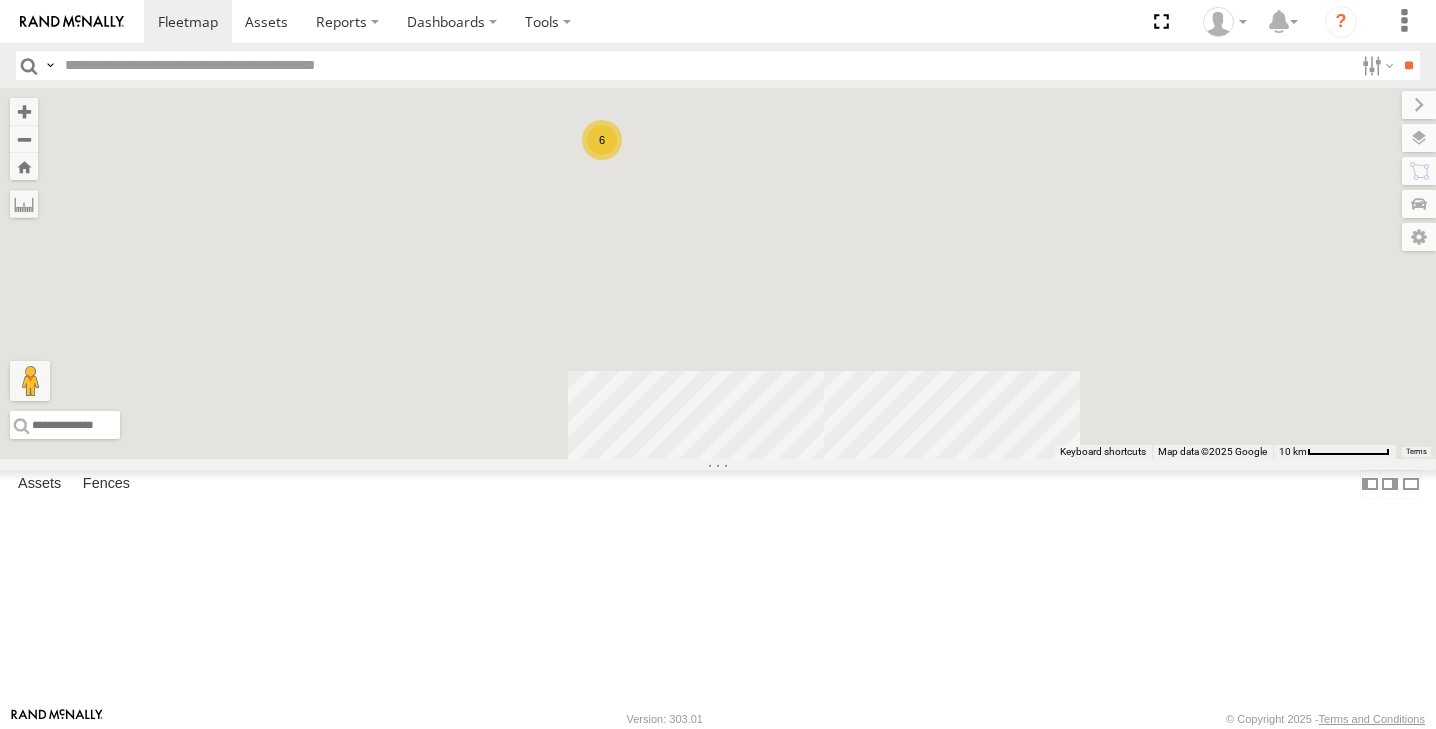 click at bounding box center (0, 0) 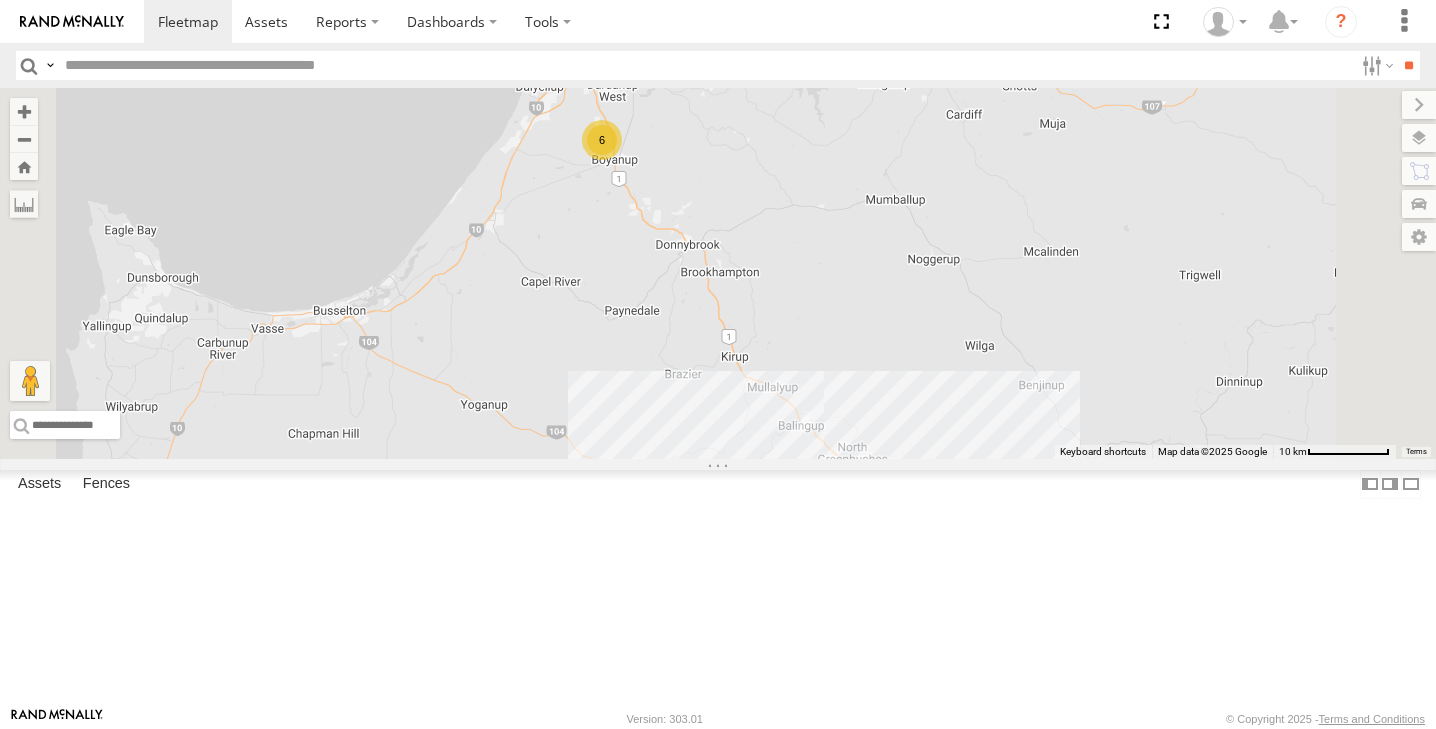 click on "12" at bounding box center (856, 498) 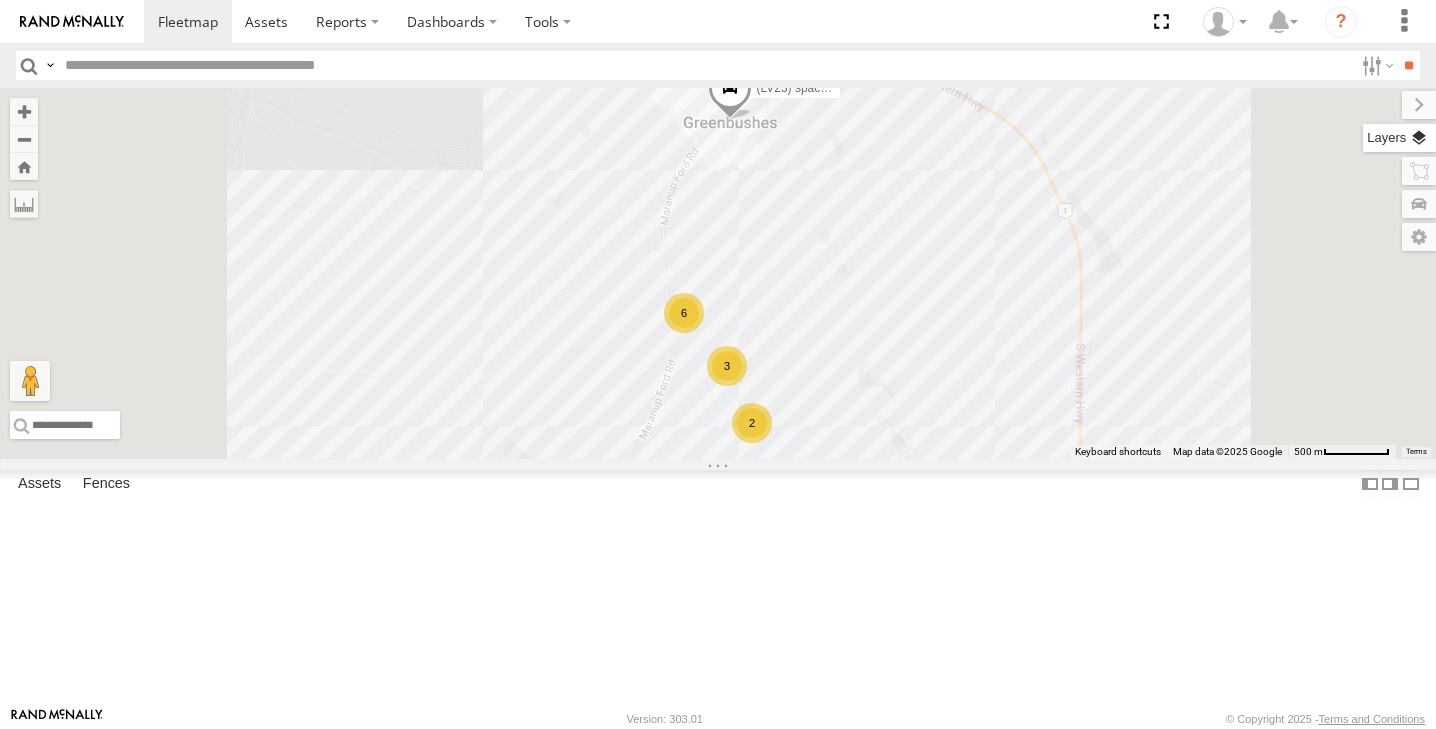 click at bounding box center [1399, 138] 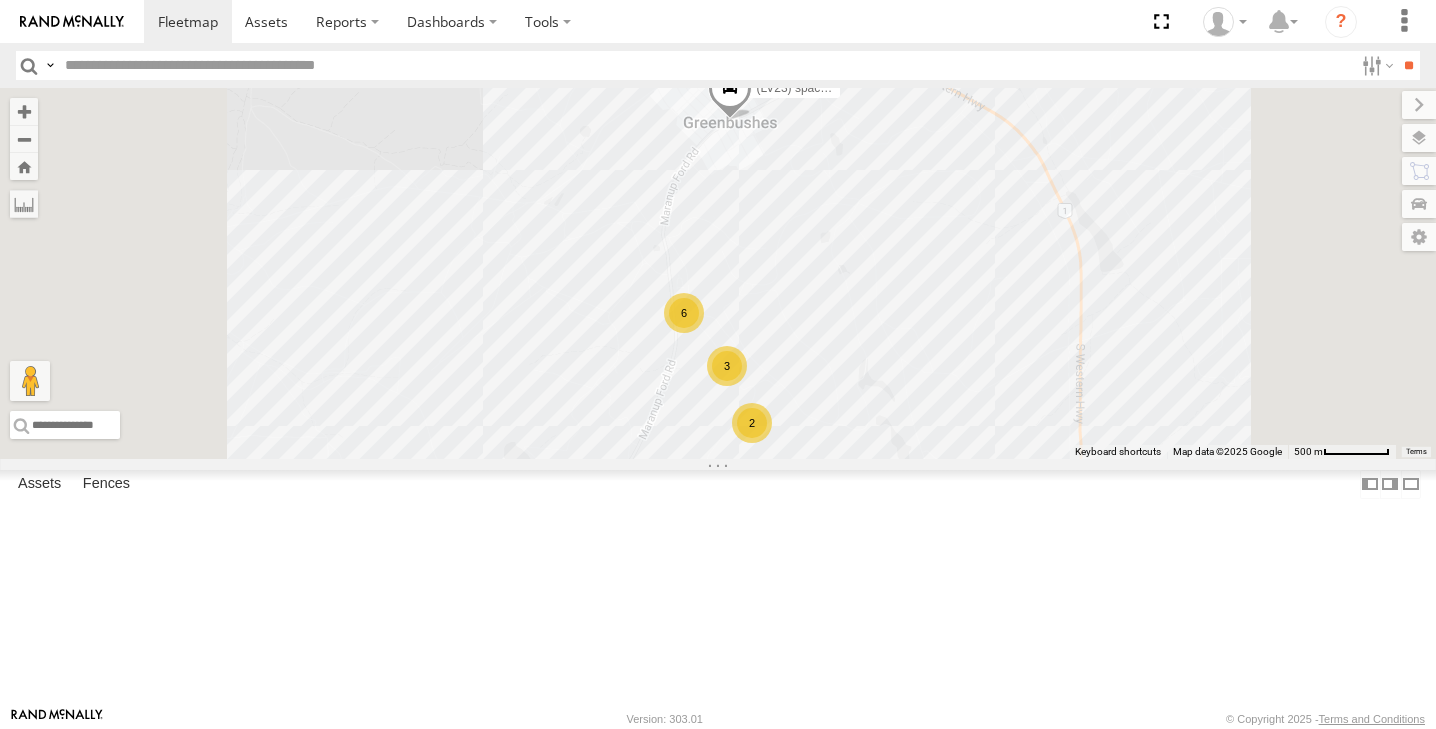 click at bounding box center (0, 0) 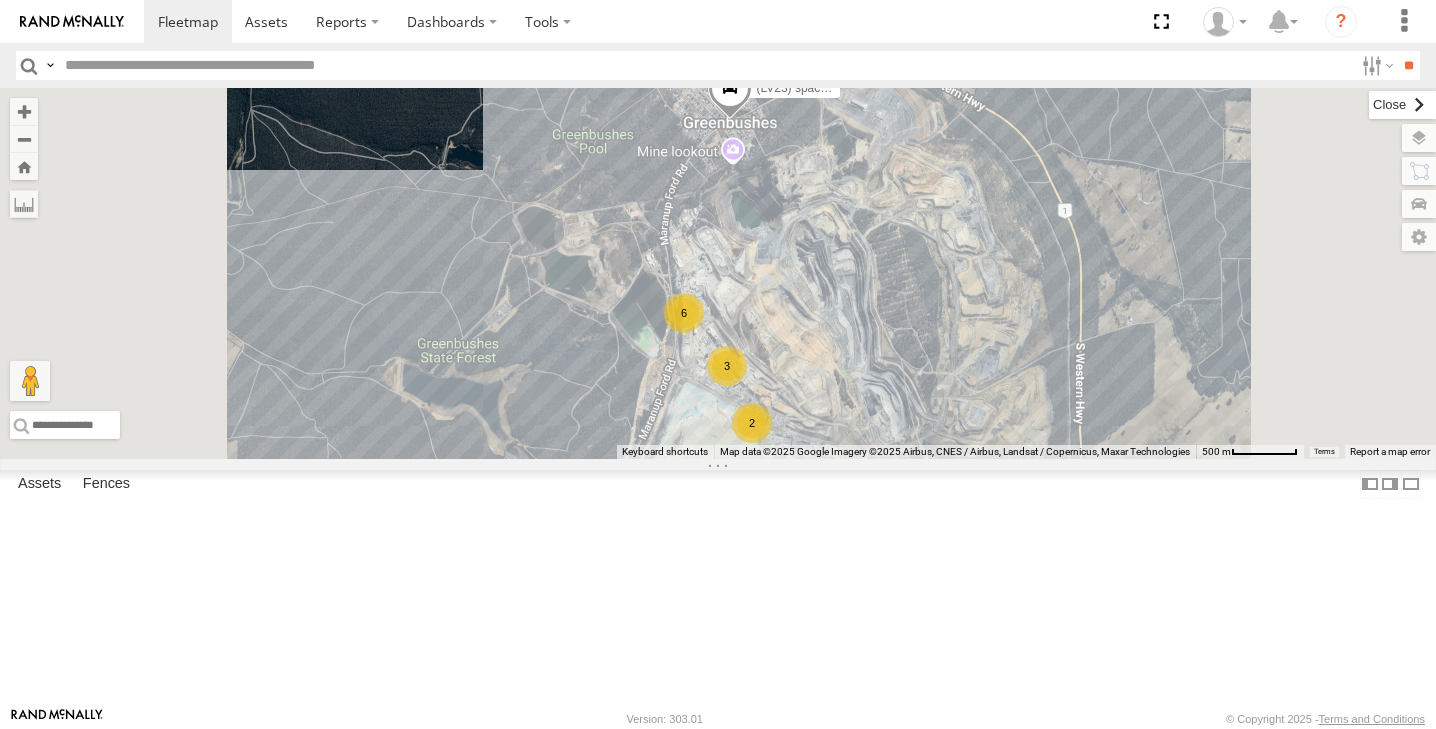 click at bounding box center (1402, 105) 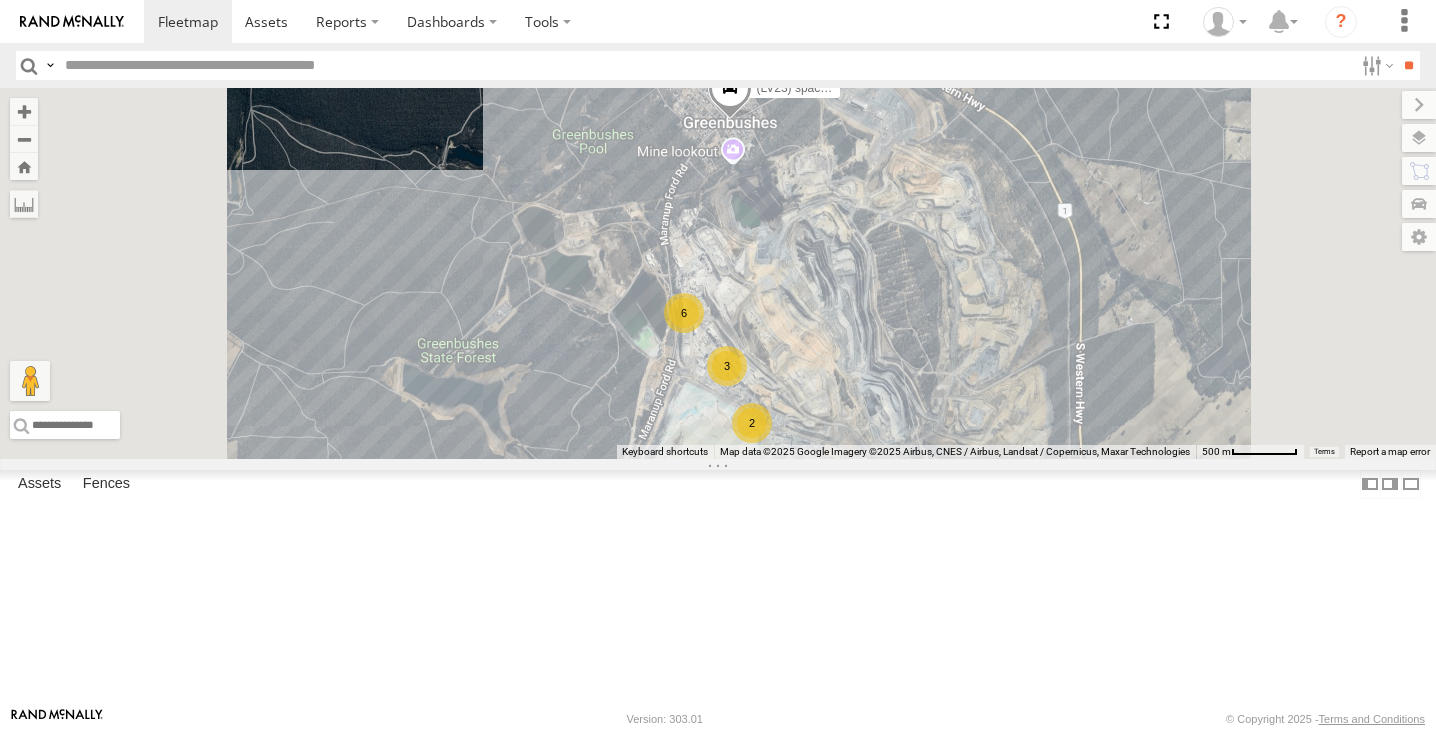 click on "6" at bounding box center (684, 313) 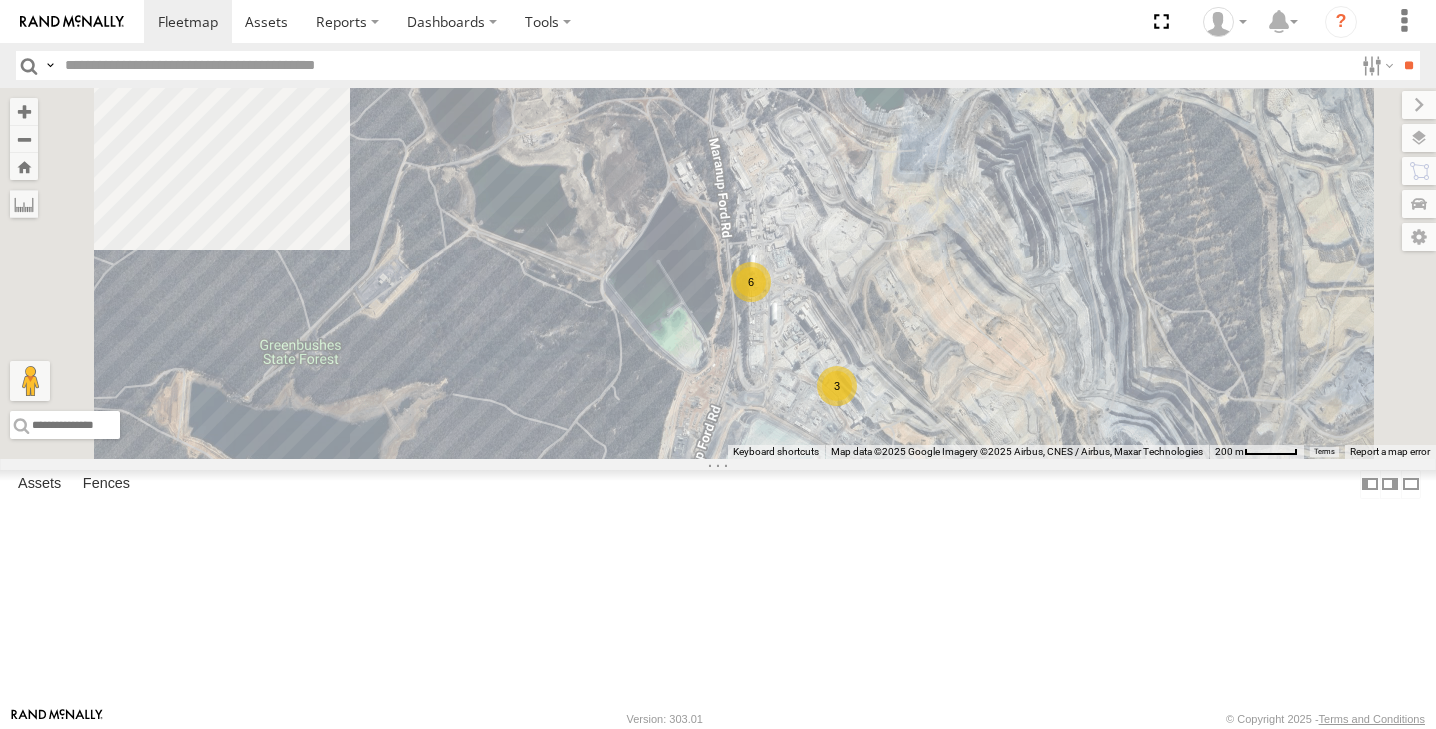 drag, startPoint x: 964, startPoint y: 222, endPoint x: 895, endPoint y: 429, distance: 218.19716 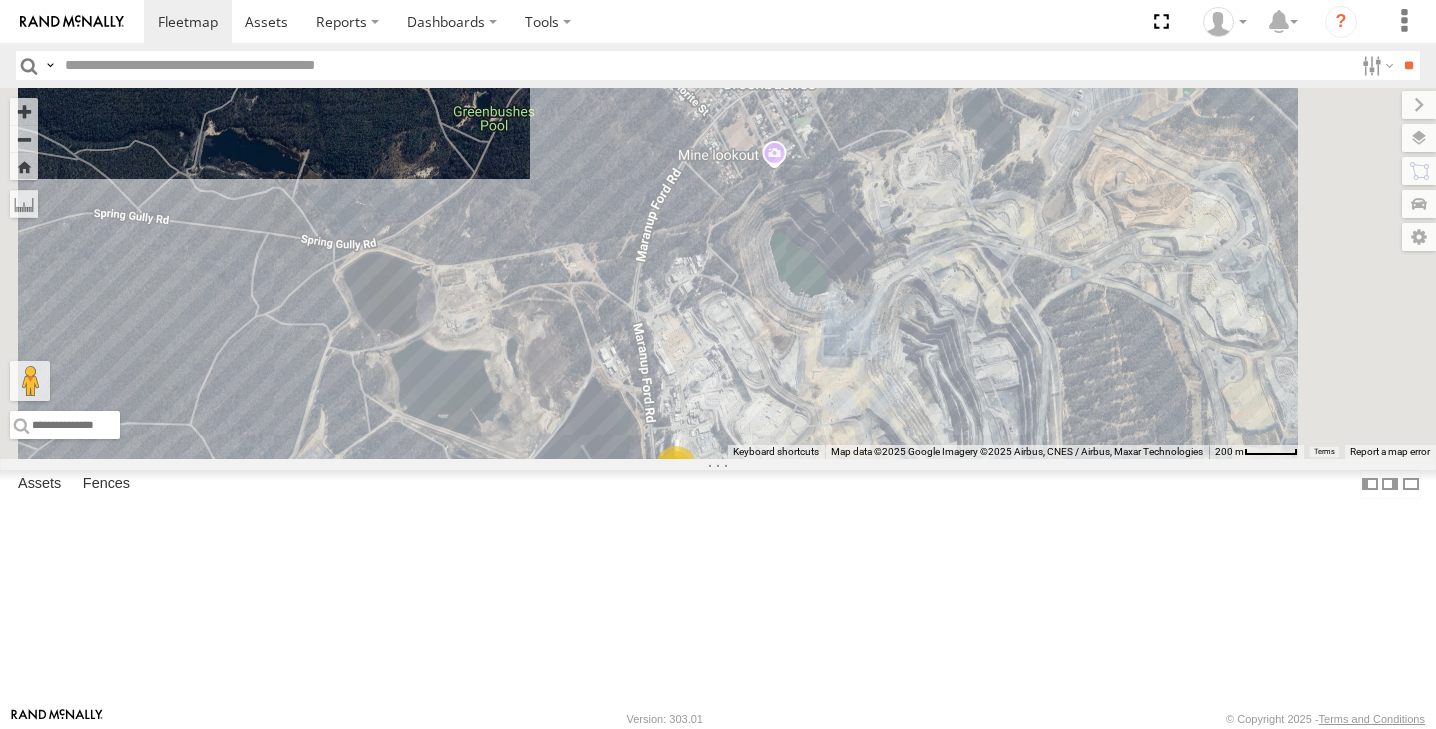 click at bounding box center [0, 0] 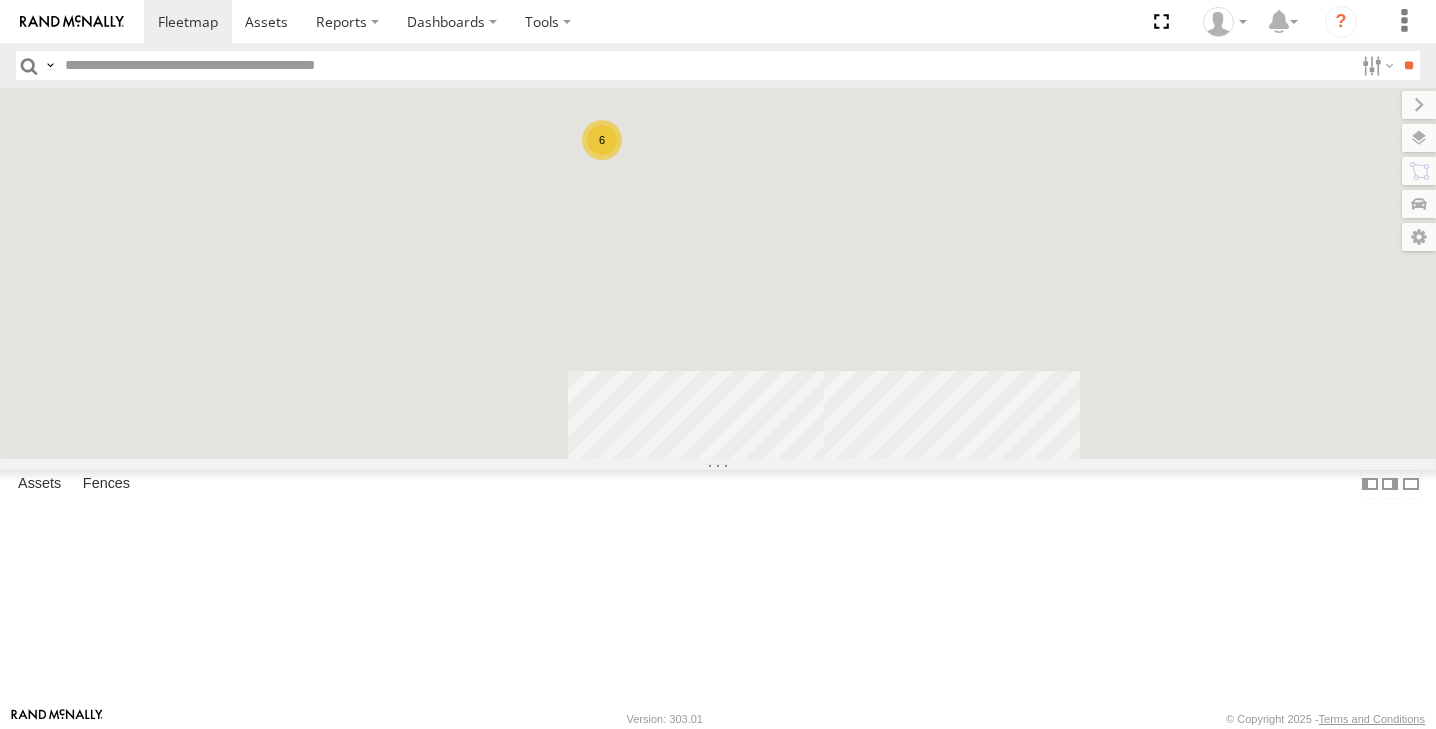 scroll, scrollTop: 0, scrollLeft: 0, axis: both 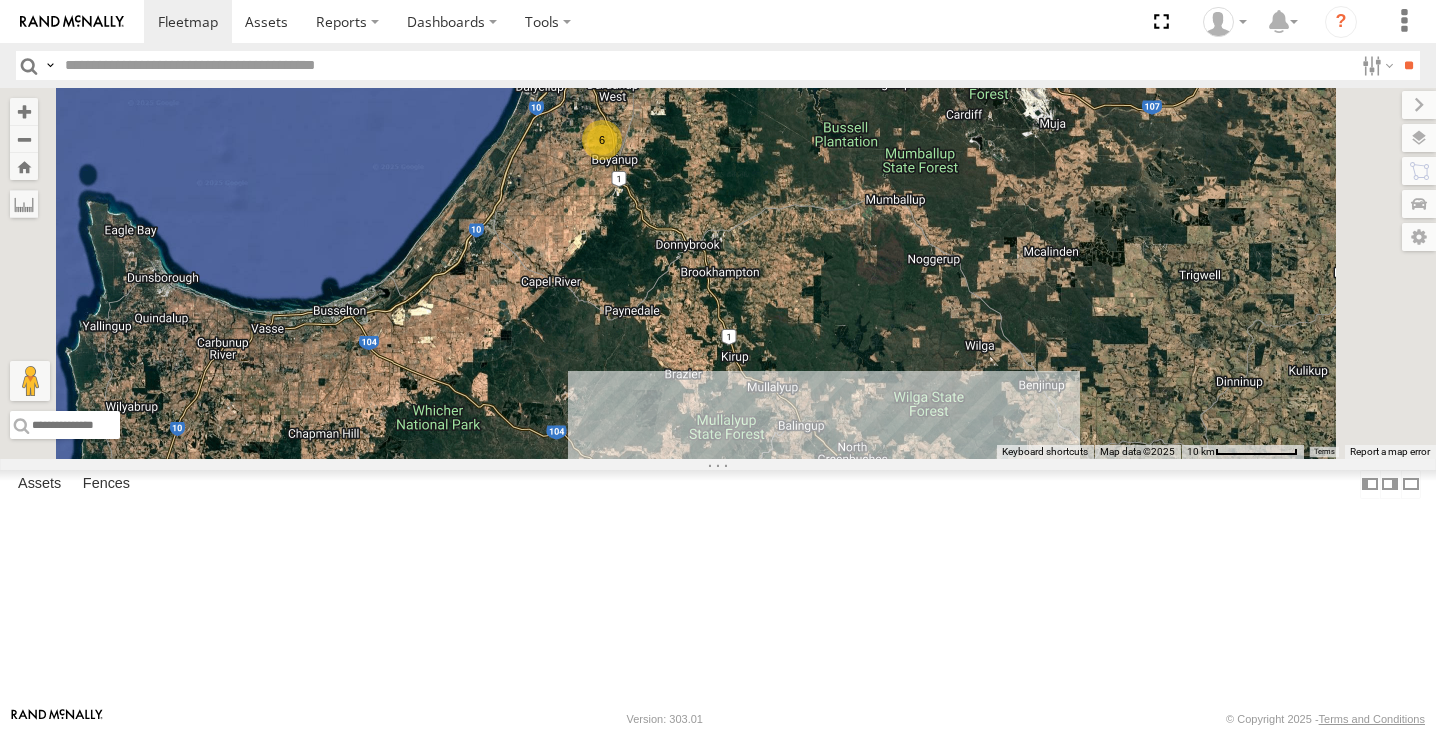 click on "12" at bounding box center [856, 498] 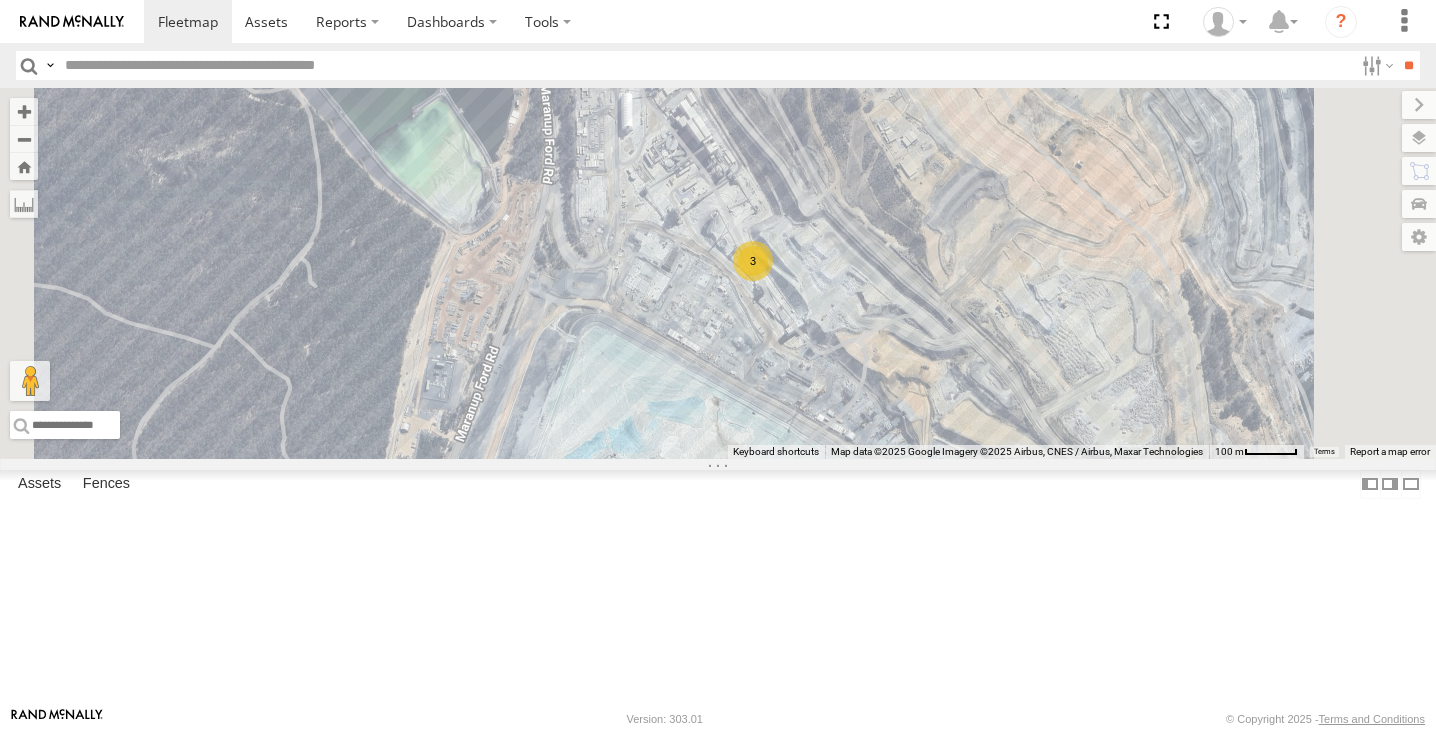 click on "7" at bounding box center [582, 51] 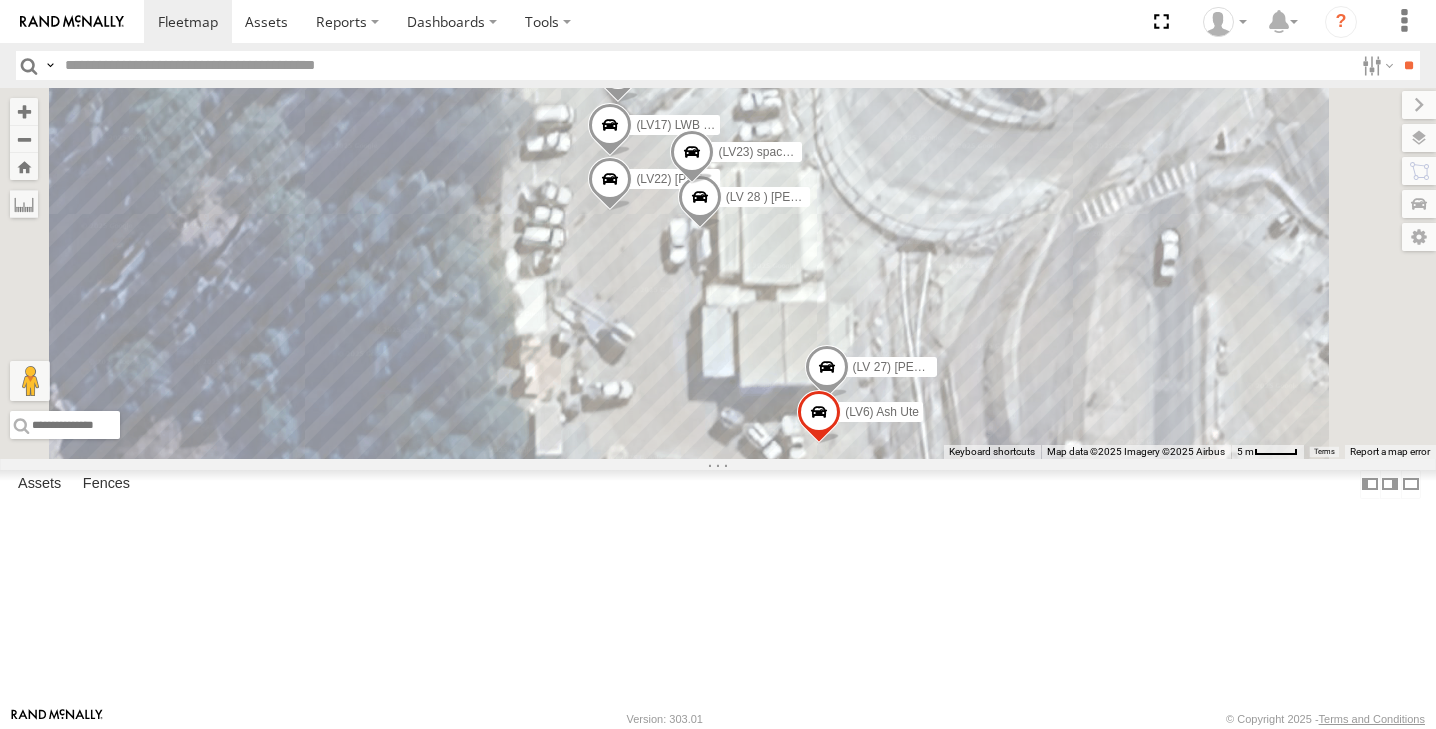click at bounding box center [692, 157] 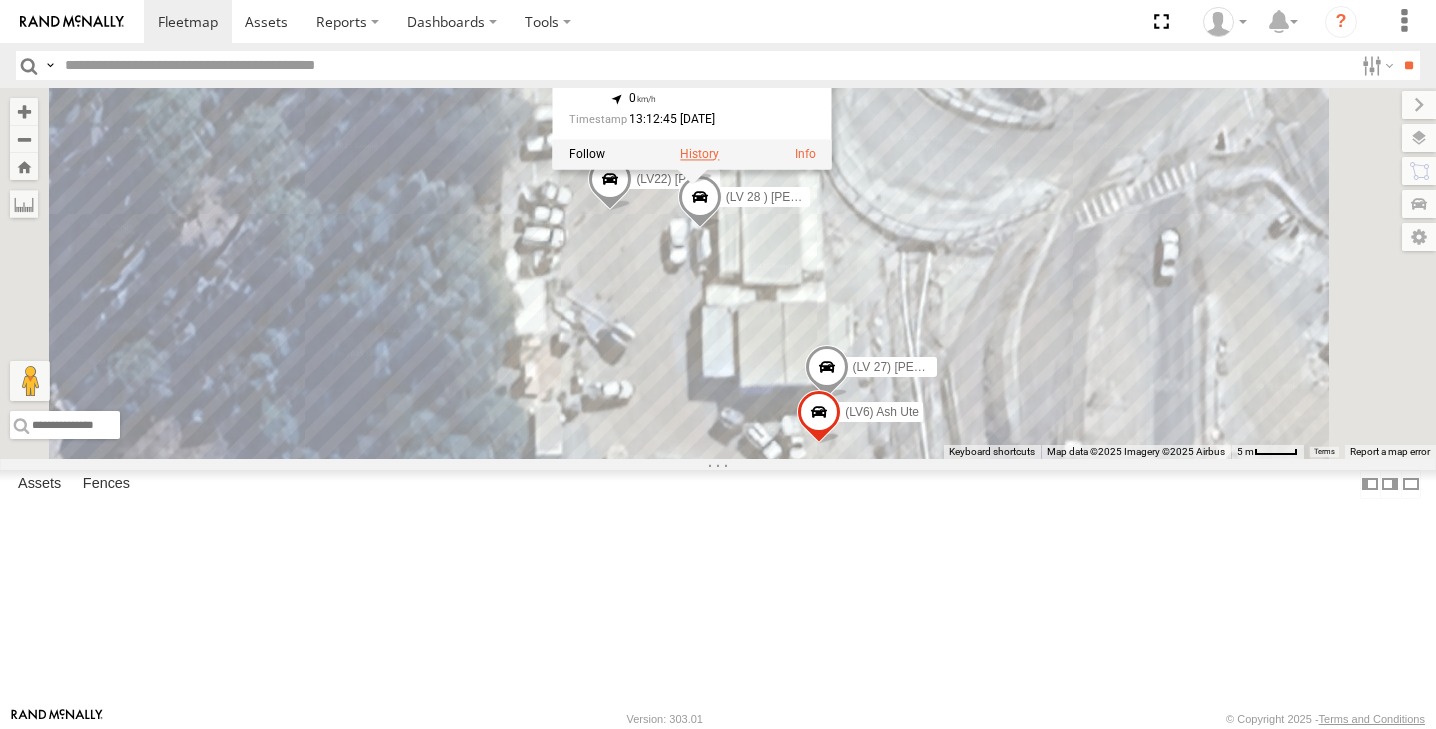 click at bounding box center [699, 154] 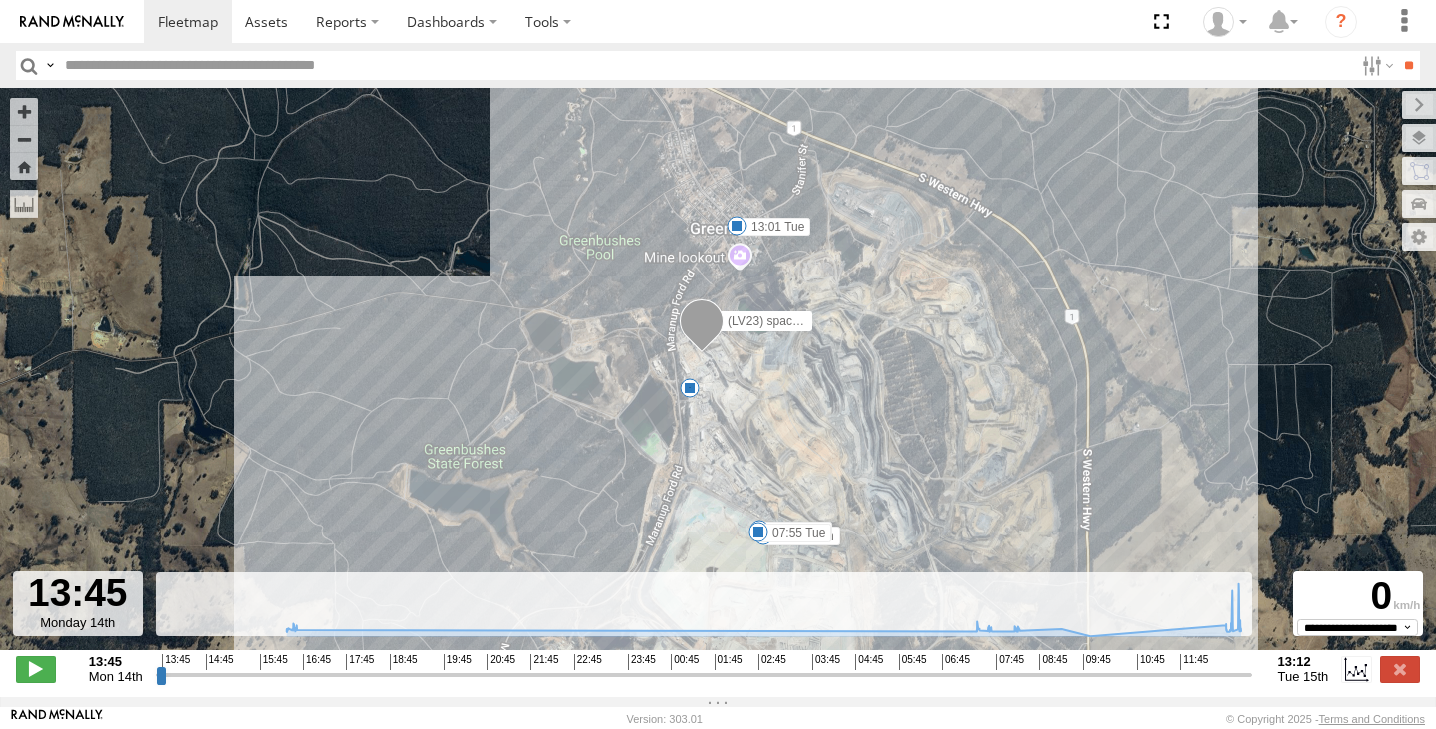 click on "10" at bounding box center [690, 388] 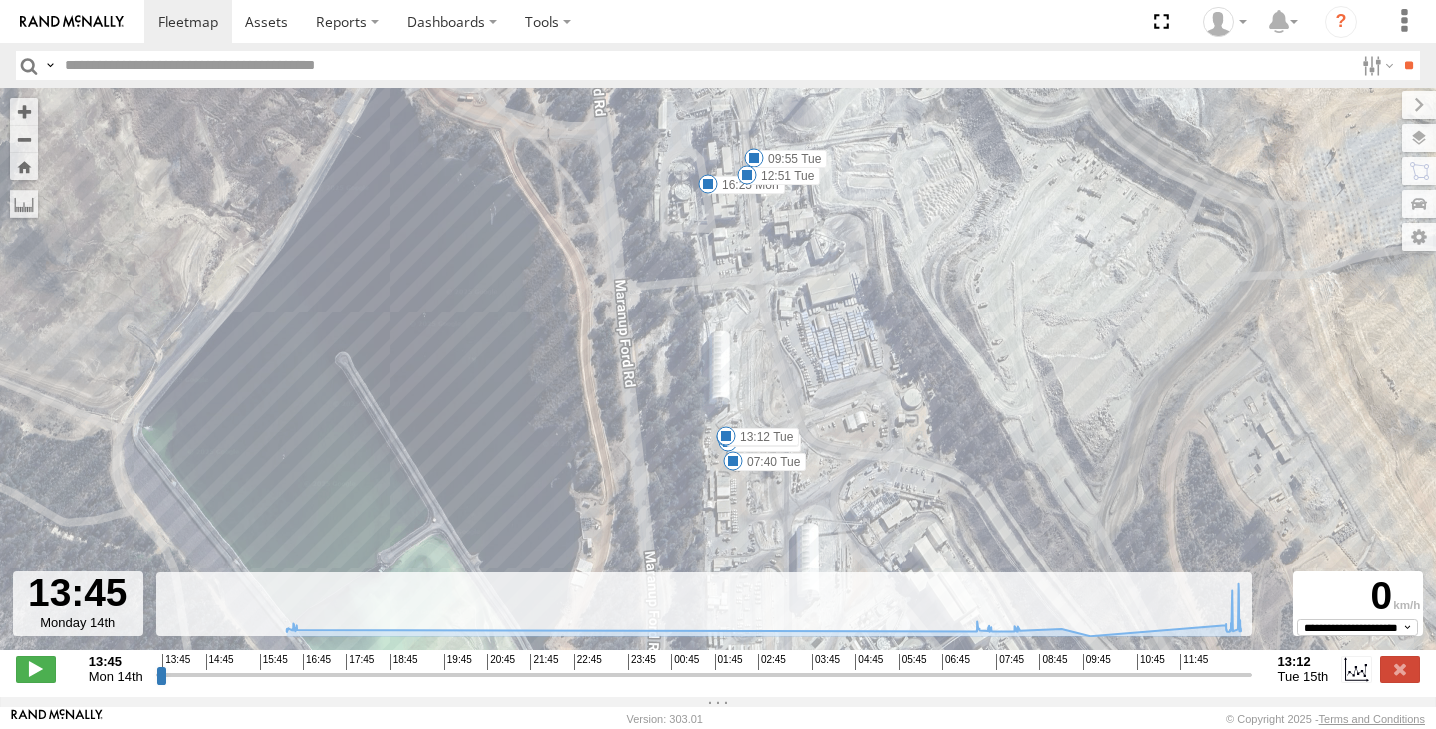 drag, startPoint x: 761, startPoint y: 444, endPoint x: 748, endPoint y: 336, distance: 108.779594 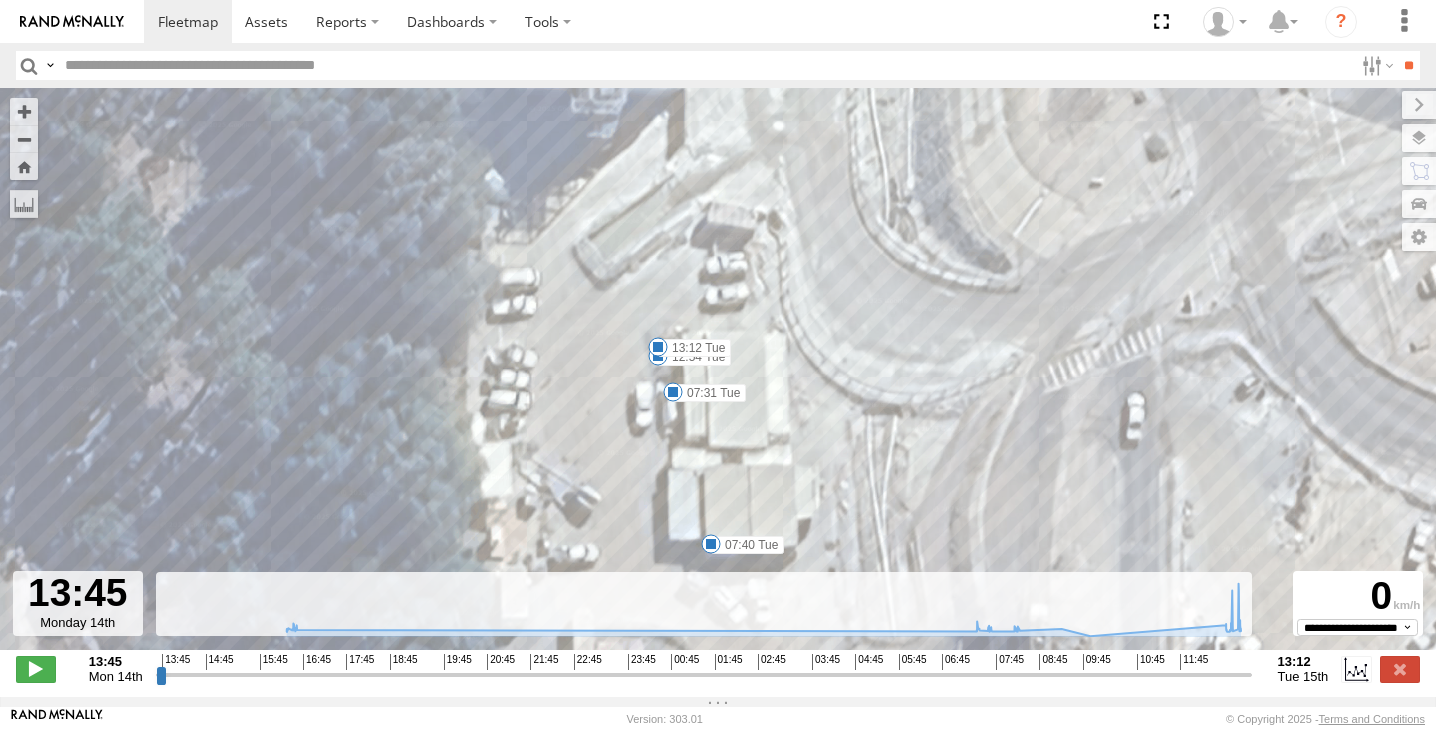 click at bounding box center (658, 356) 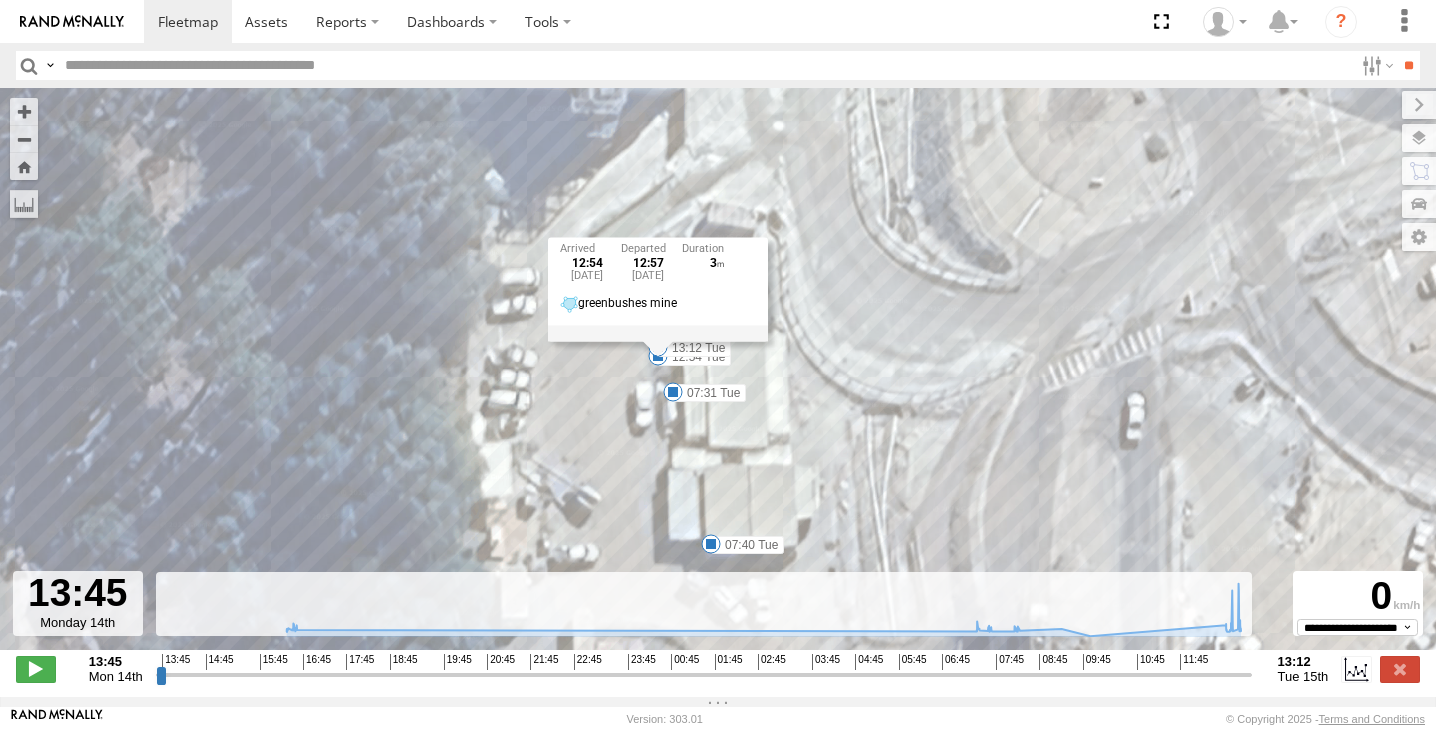 click on "(LV23) space cab triton 16:36 Mon 07:47 Tue 07:55 Tue 13:01 Tue 16:25 Mon 07:31 Tue 07:40 Tue 08:23 Tue 08:32 Tue 09:51 Tue 09:55 Tue 12:51 Tue 12:54 Tue 13:12 Tue 12:54 Tue 15th Jul 12:57 Tue 15th Jul 3 greenbushes mine" at bounding box center (718, 379) 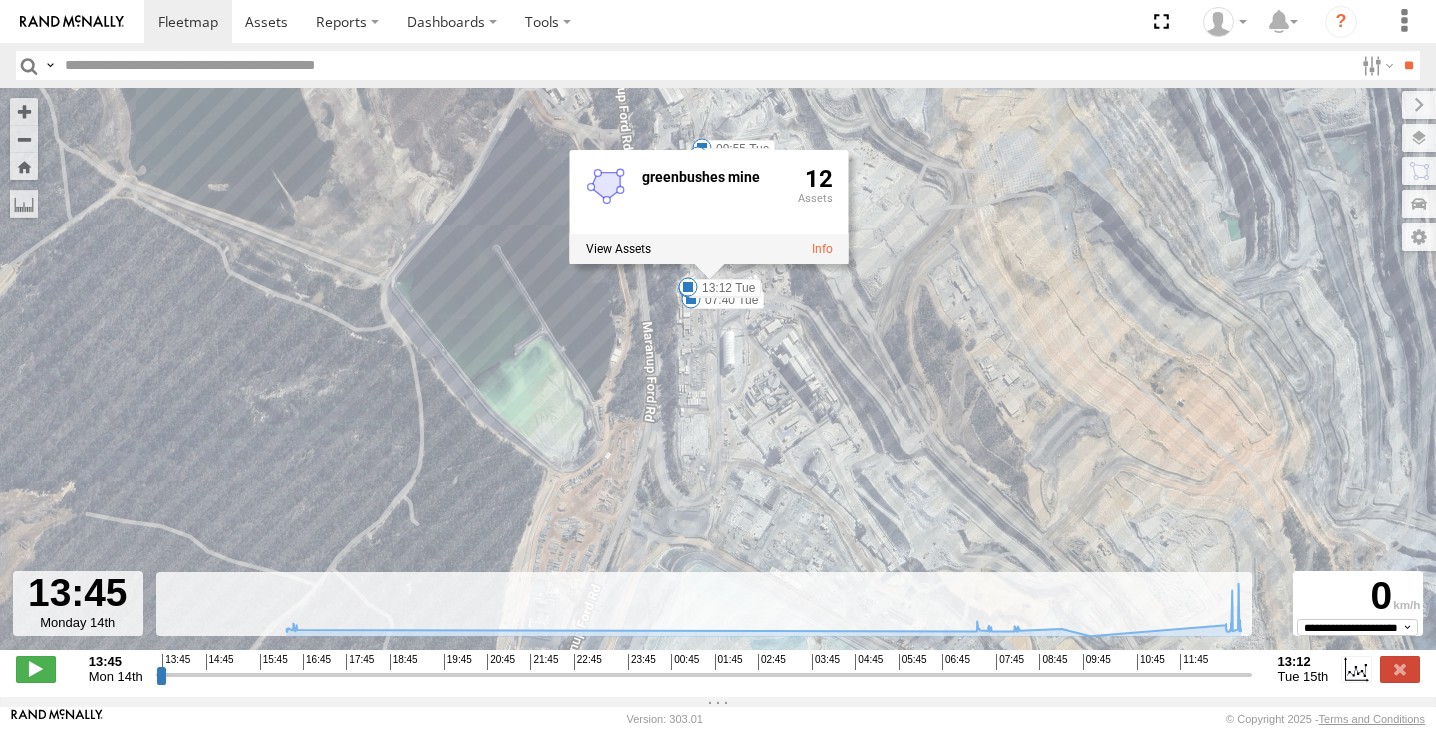 click on "(LV23) space cab triton 16:36 Mon 07:47 Tue 07:55 Tue 13:01 Tue 16:25 Mon 07:31 Tue 07:40 Tue 08:23 Tue 08:32 Tue 09:51 Tue 09:55 Tue 12:51 Tue 12:54 Tue 13:12 Tue greenbushes mine 12" at bounding box center (718, 379) 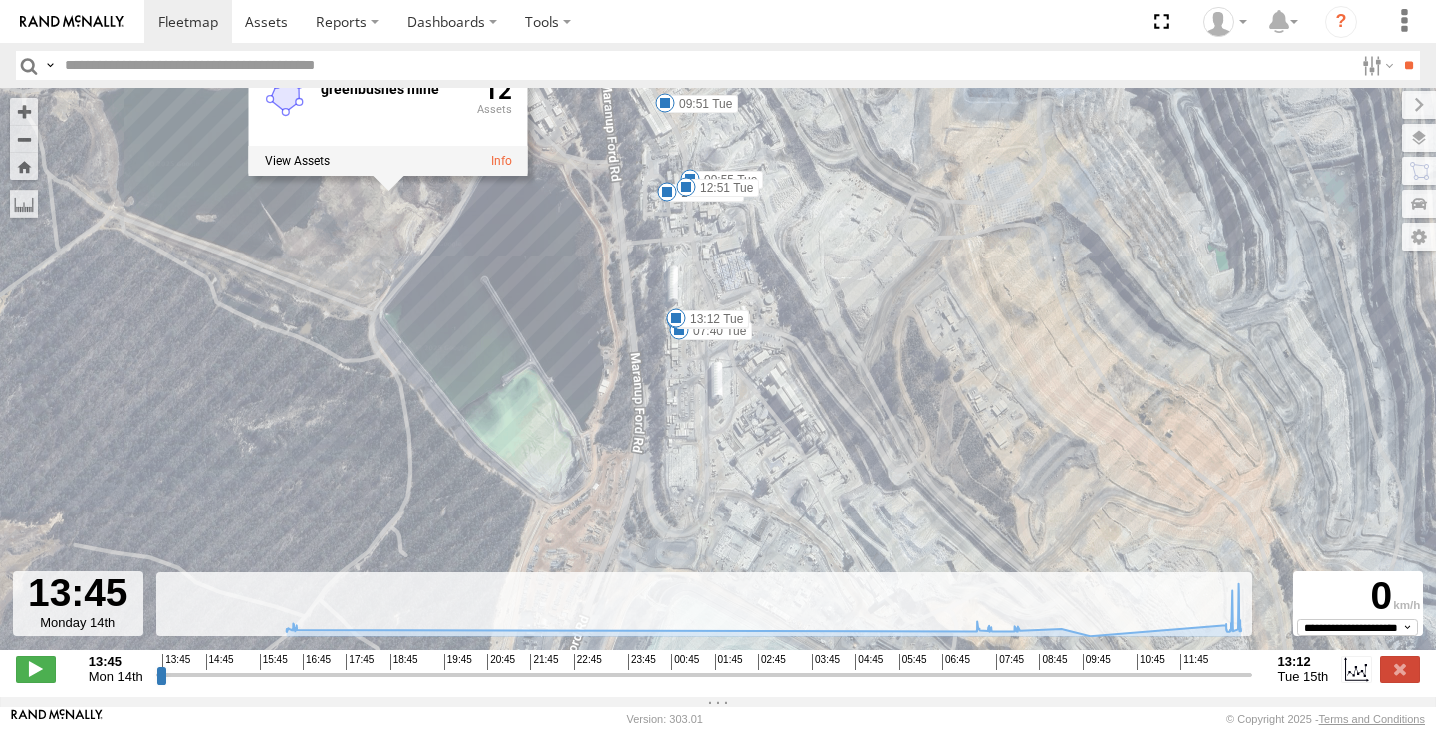 drag, startPoint x: 702, startPoint y: 309, endPoint x: 669, endPoint y: 378, distance: 76.48529 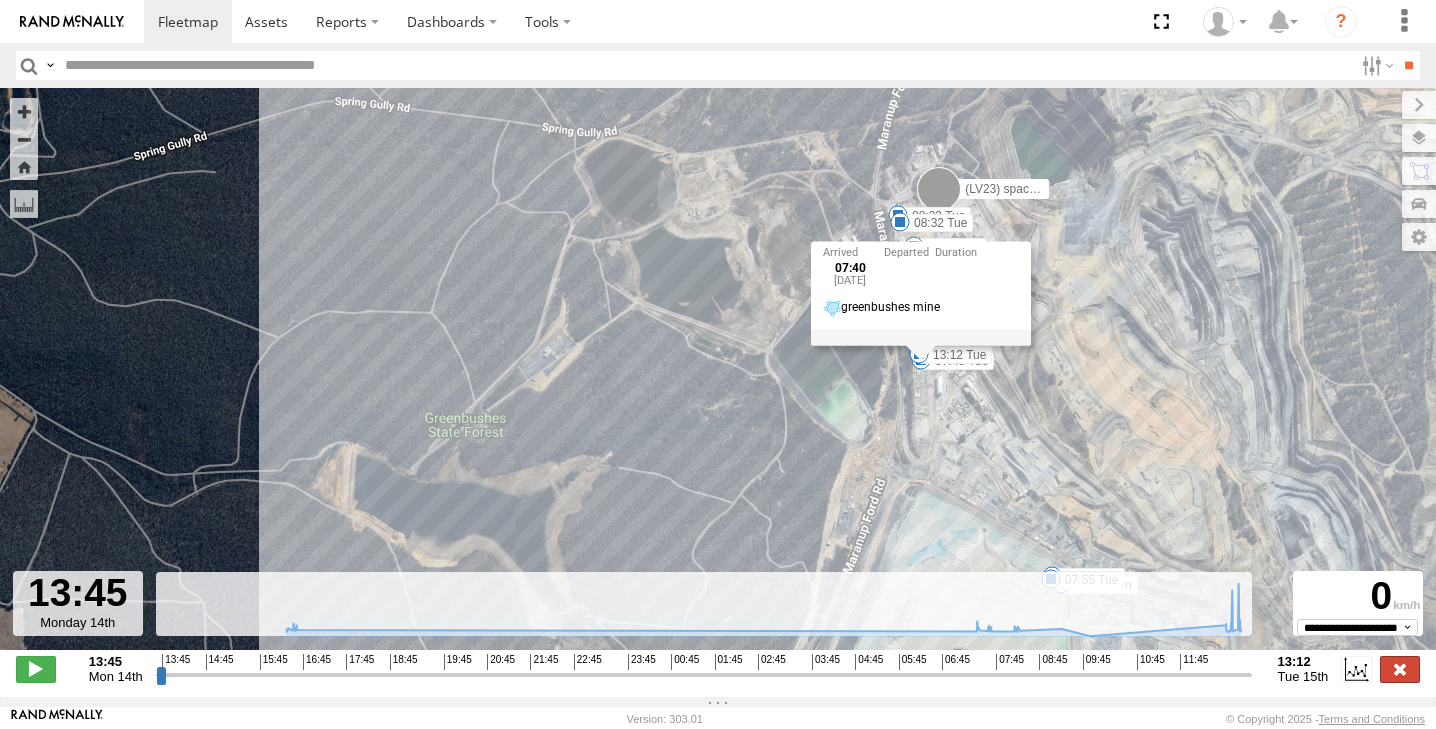 click at bounding box center [1400, 669] 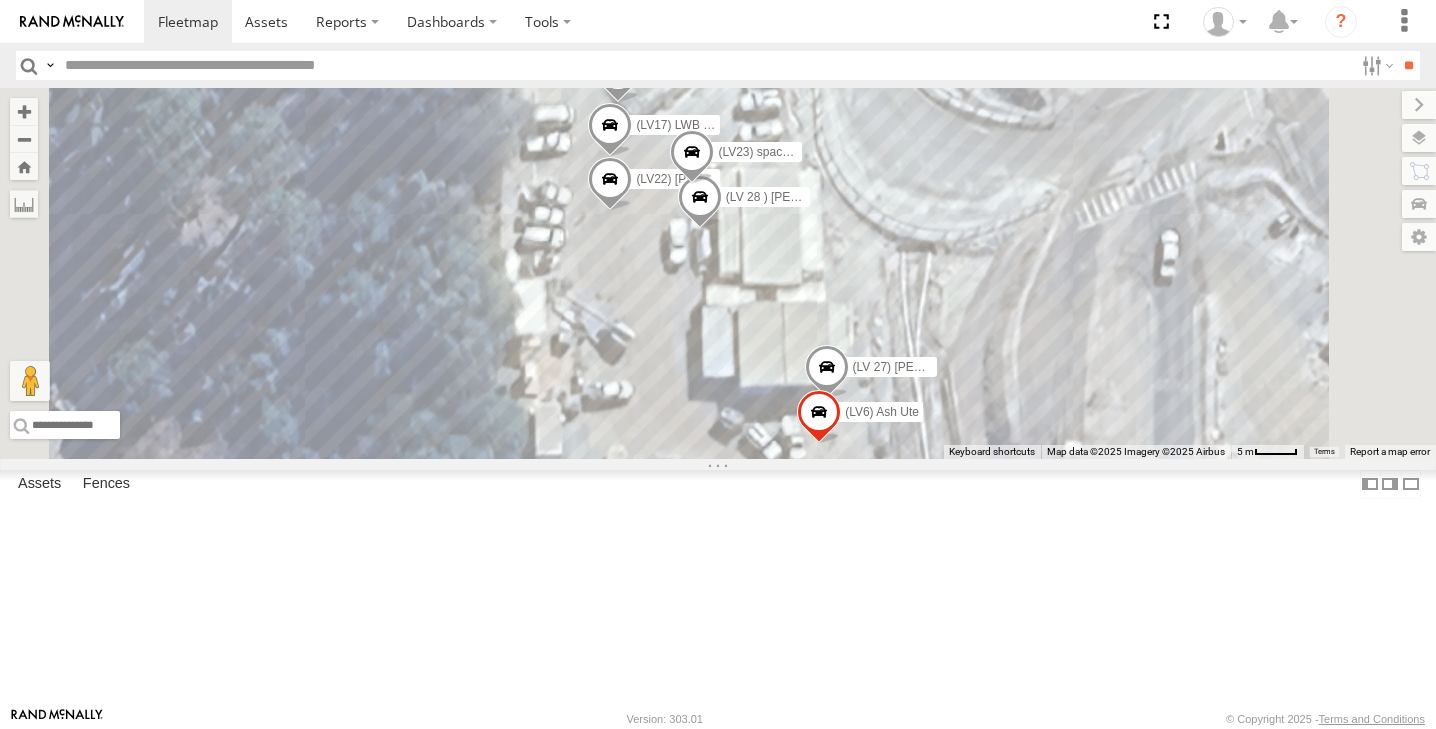 click at bounding box center [700, 202] 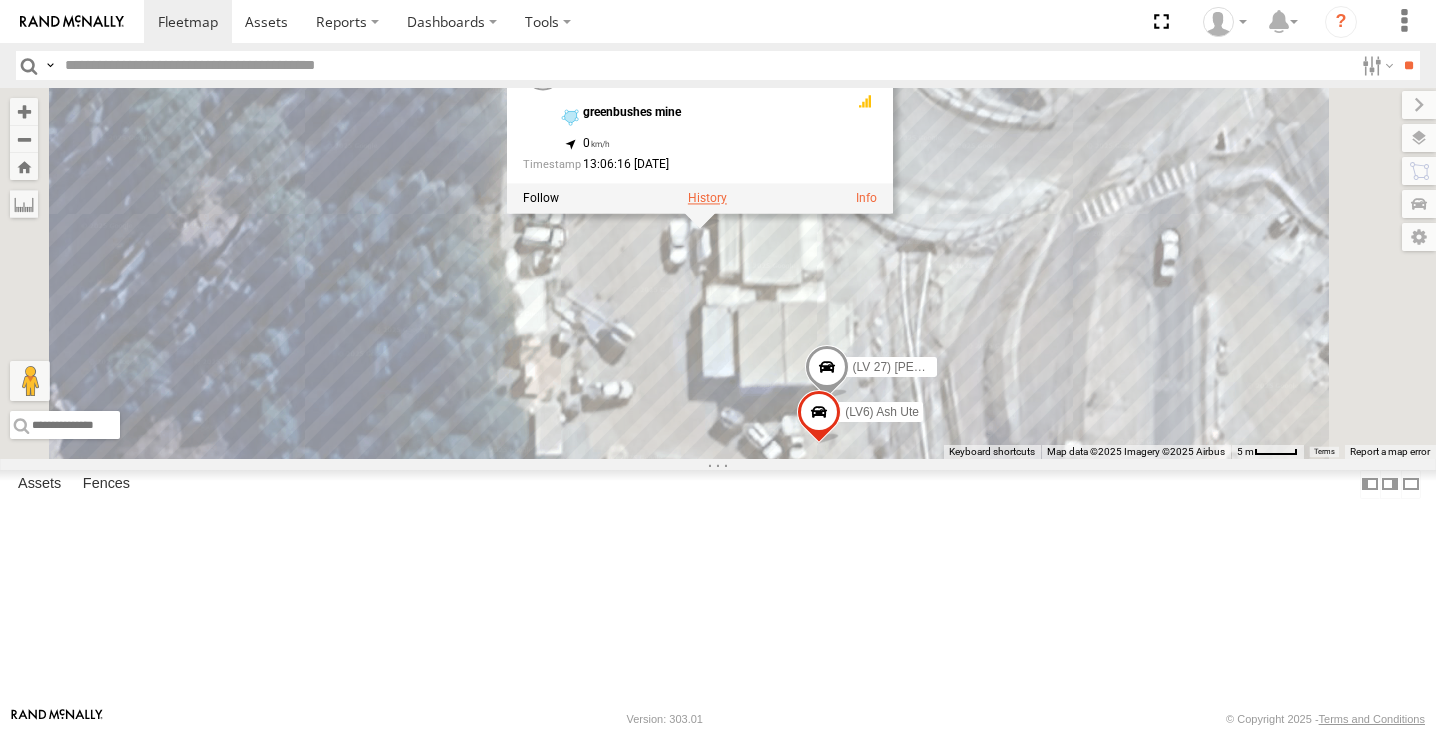 click at bounding box center (707, 199) 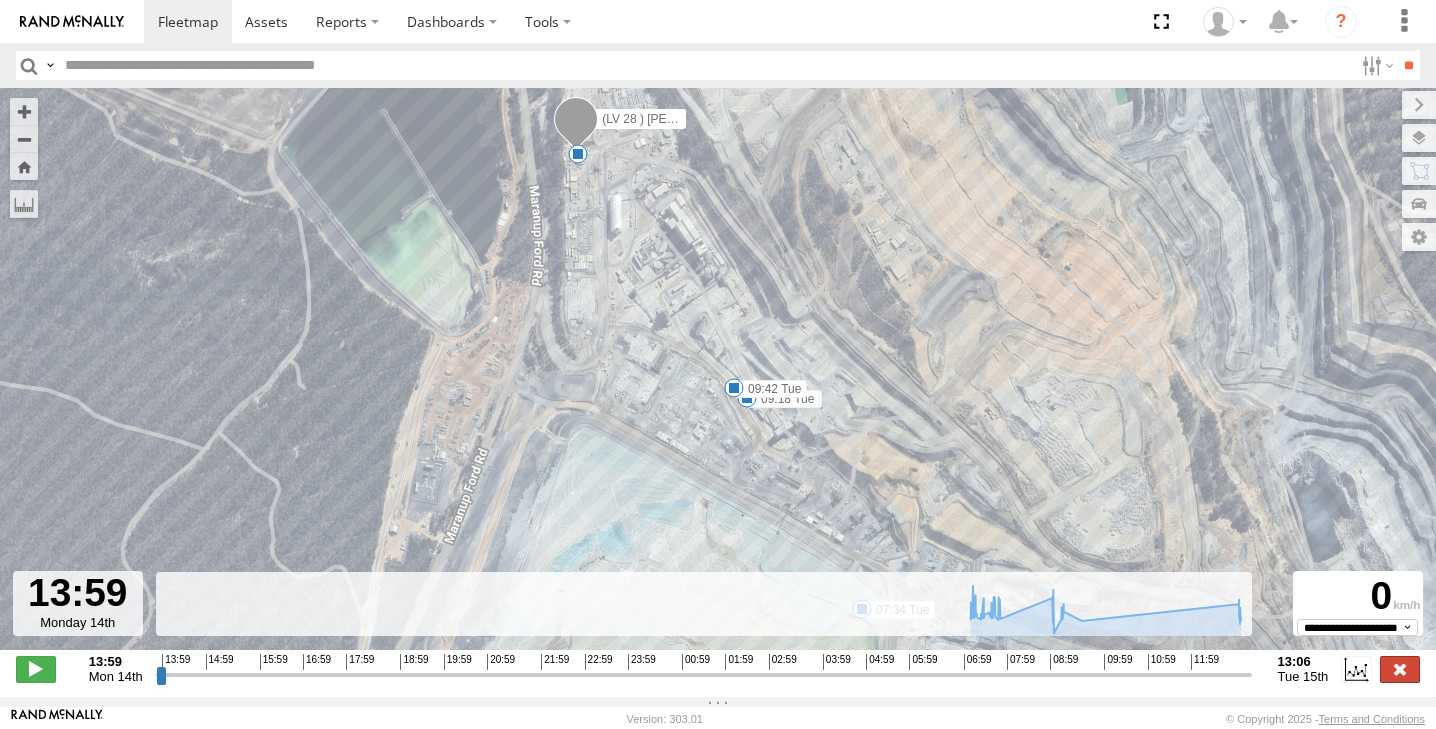 click at bounding box center [1400, 669] 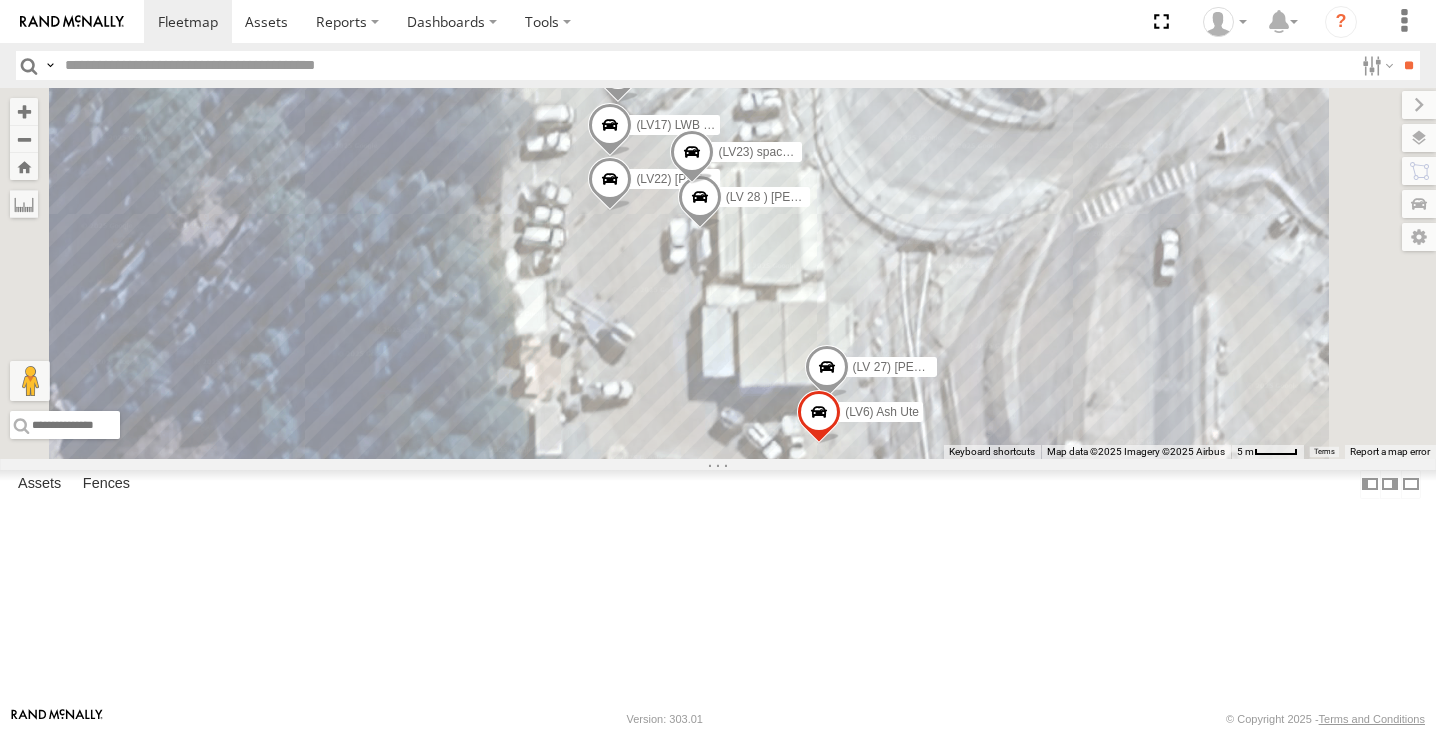 click at bounding box center (827, 372) 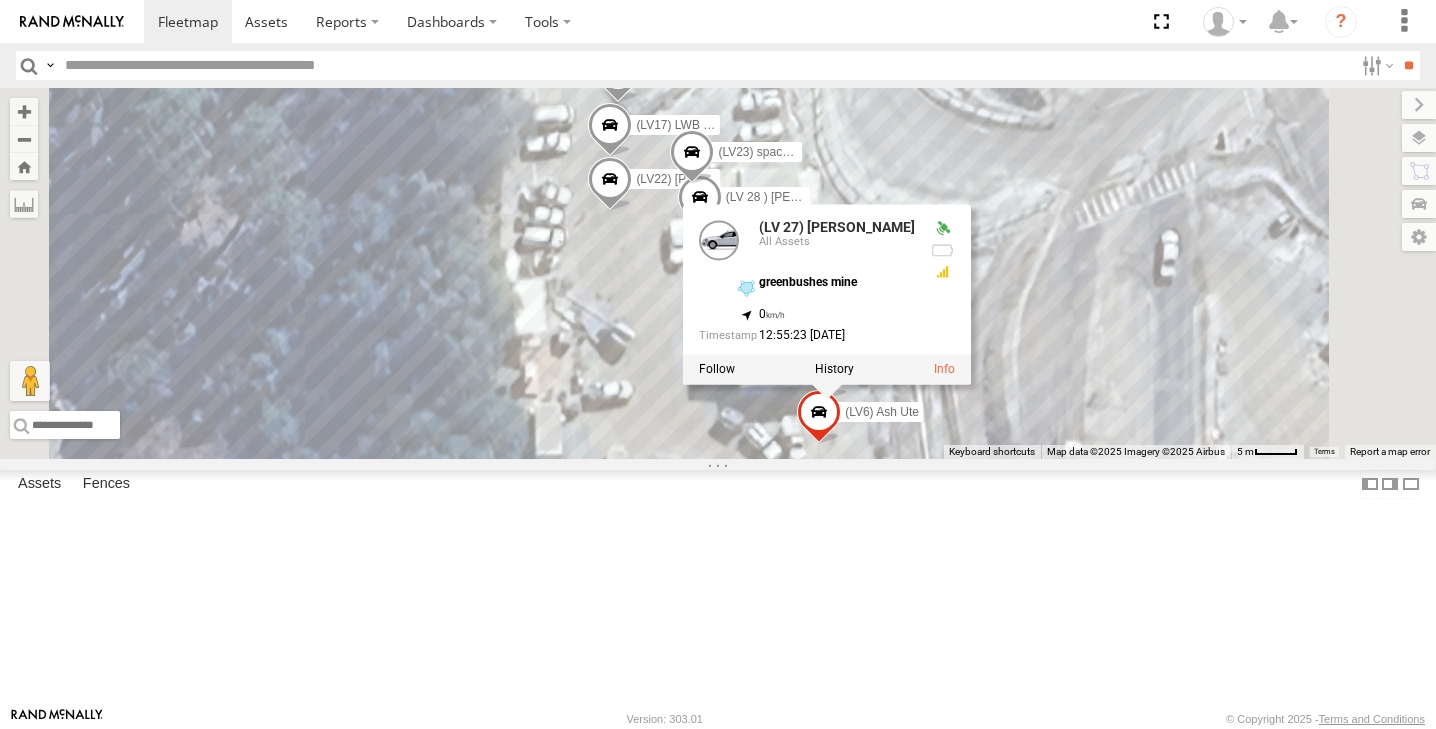 click at bounding box center [834, 369] 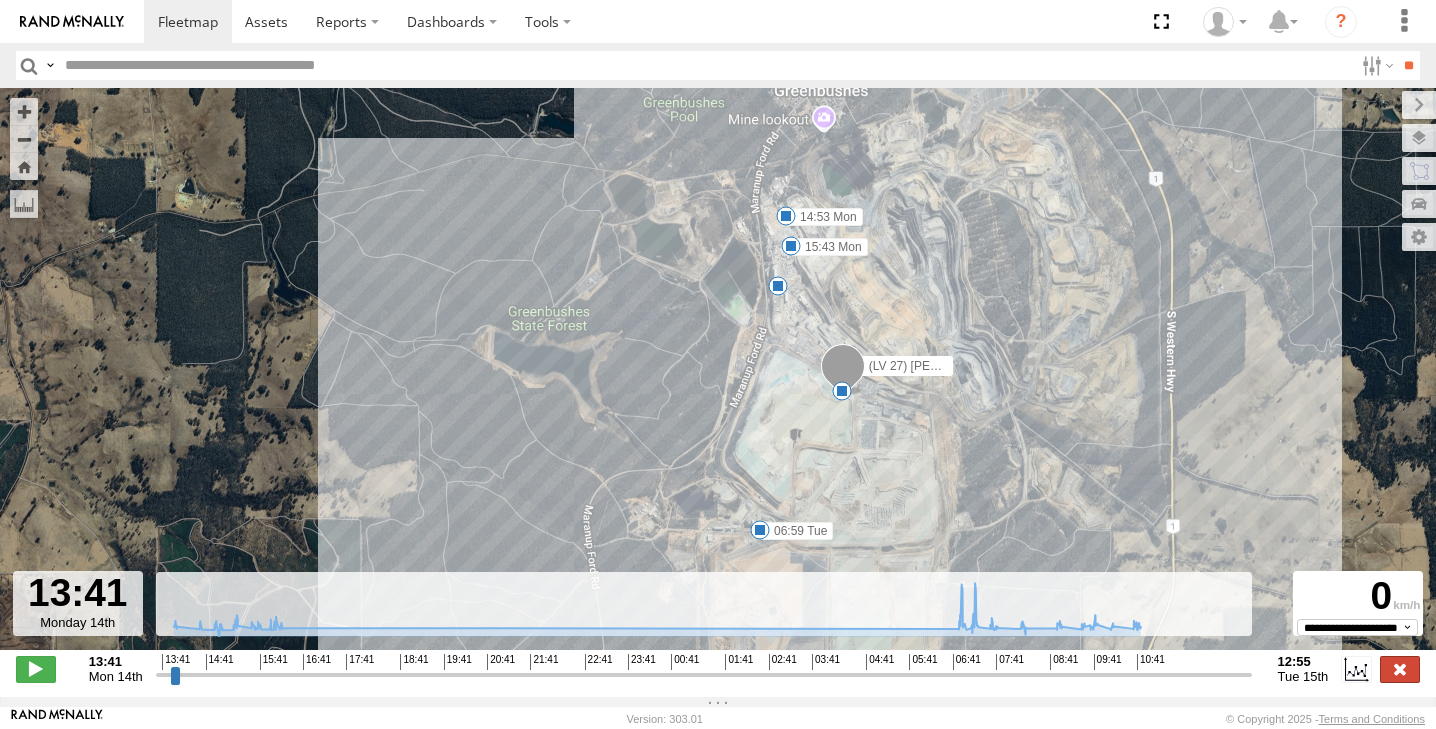click at bounding box center [1400, 669] 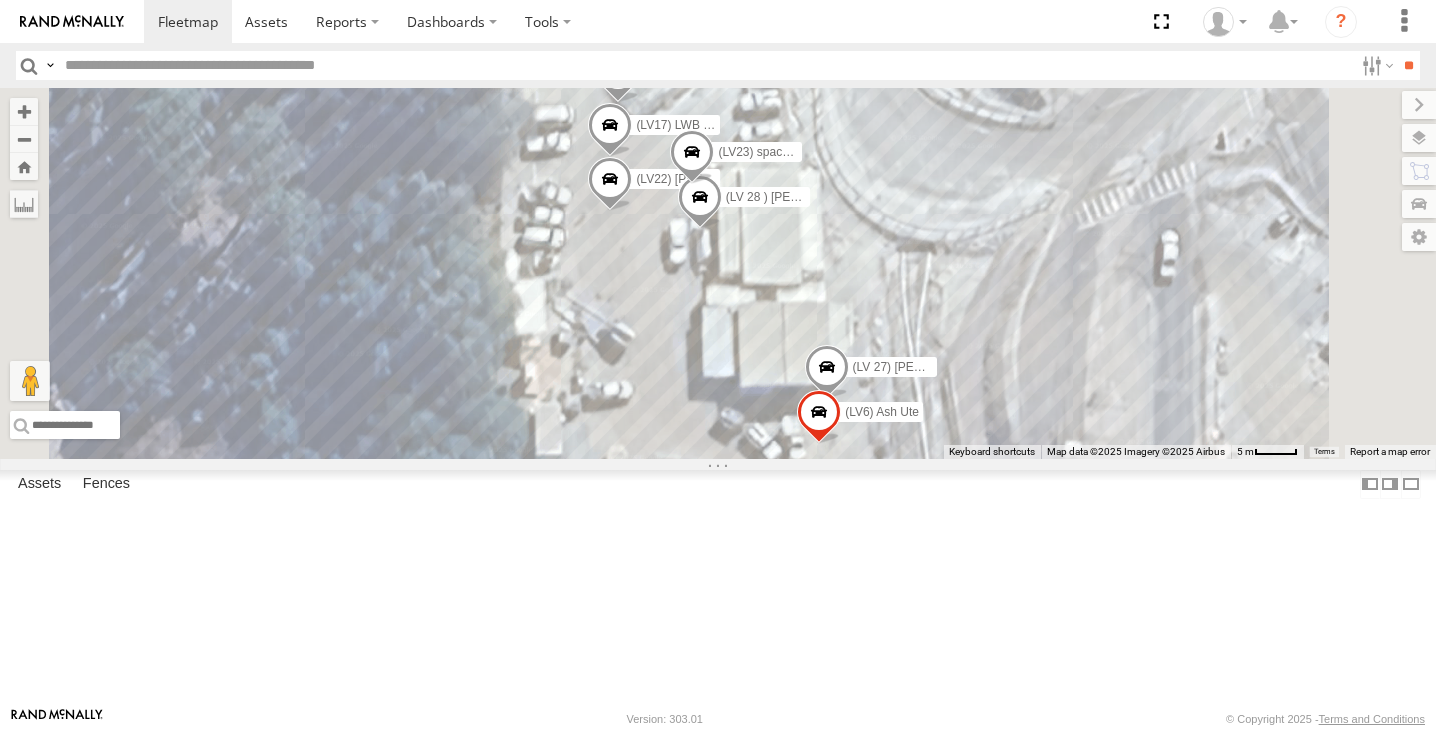 click at bounding box center (610, 184) 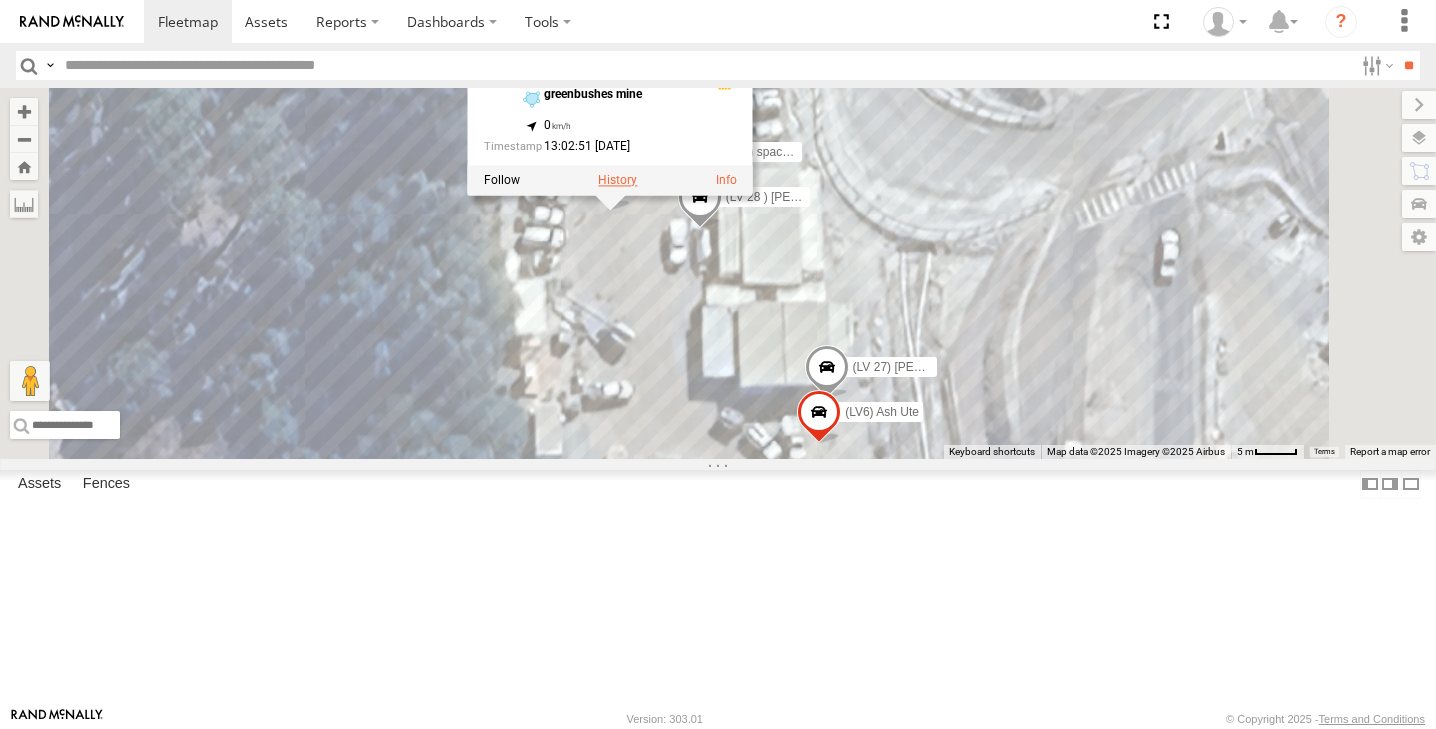 click at bounding box center [617, 181] 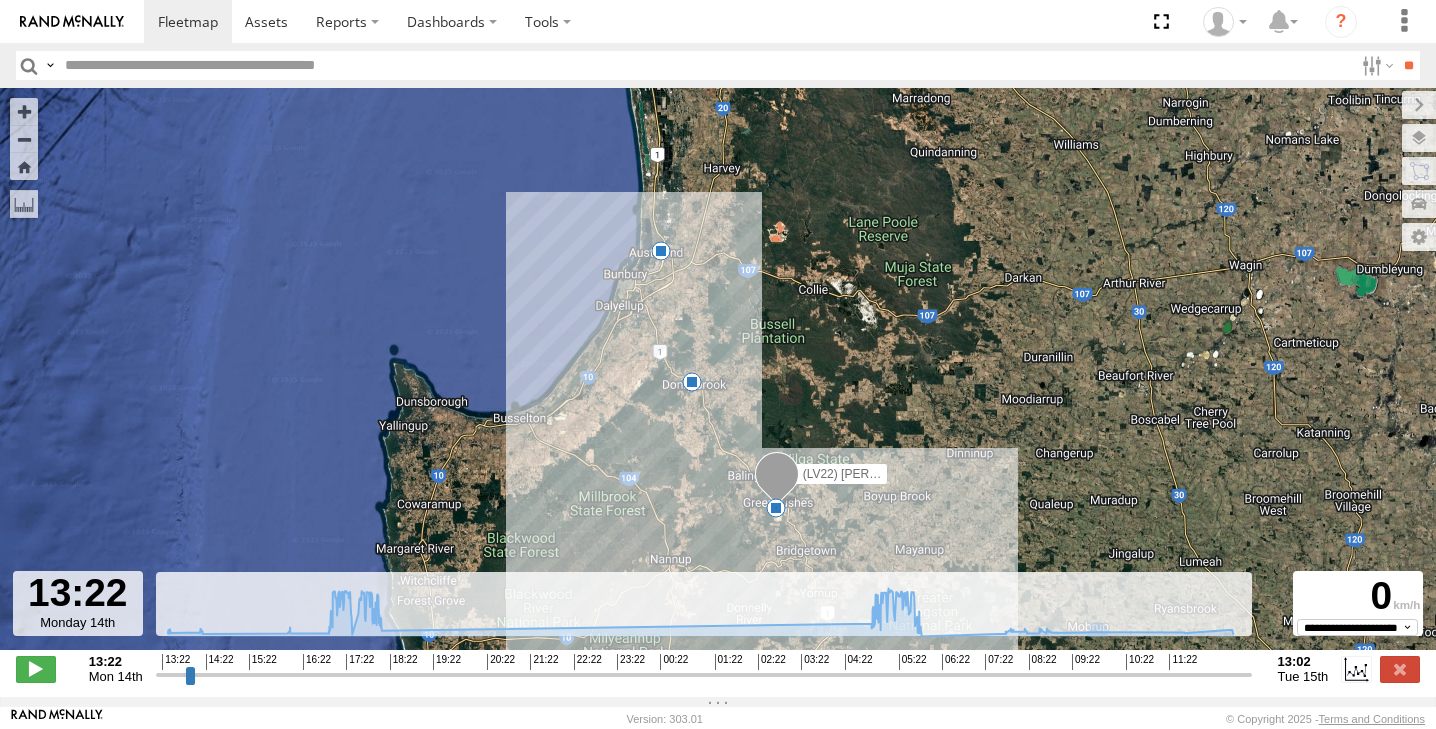 click on "13" at bounding box center [776, 508] 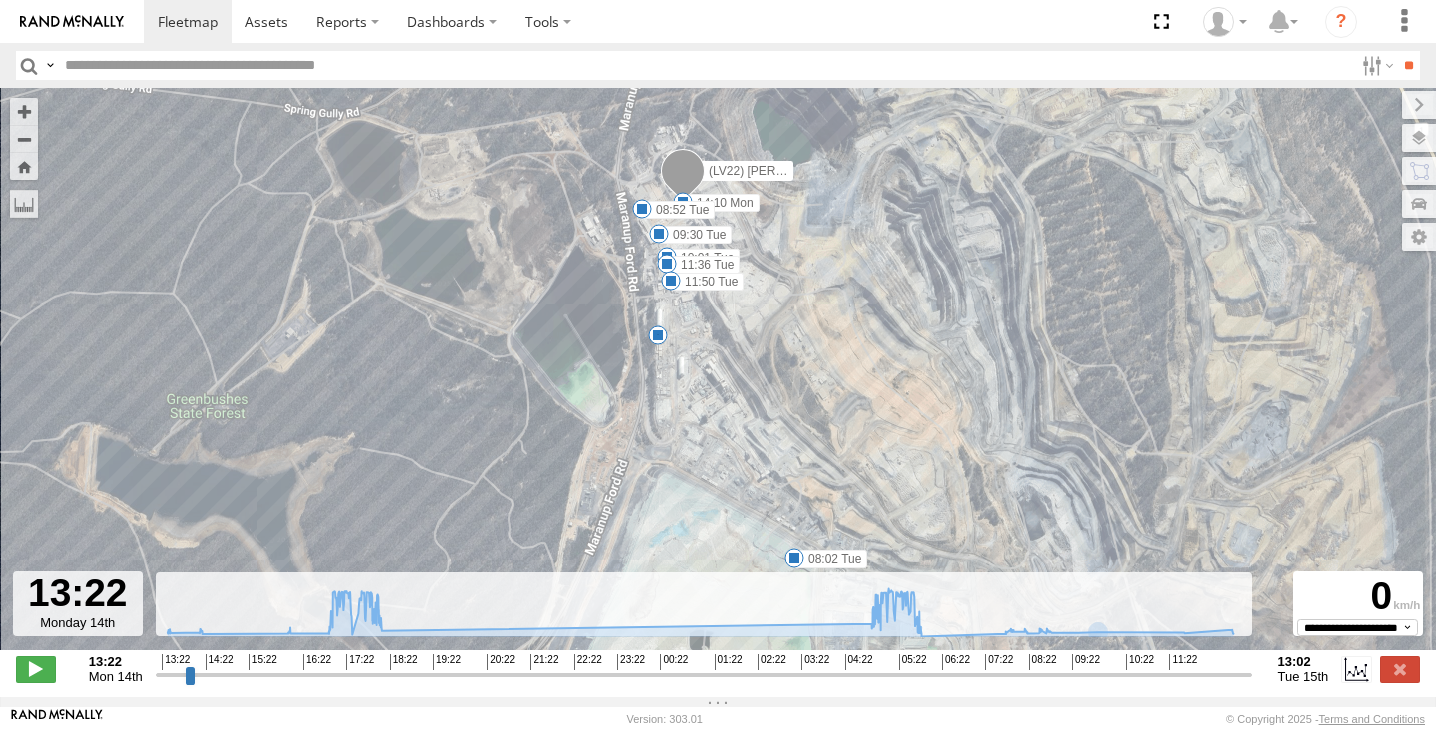 click on "6" at bounding box center (658, 335) 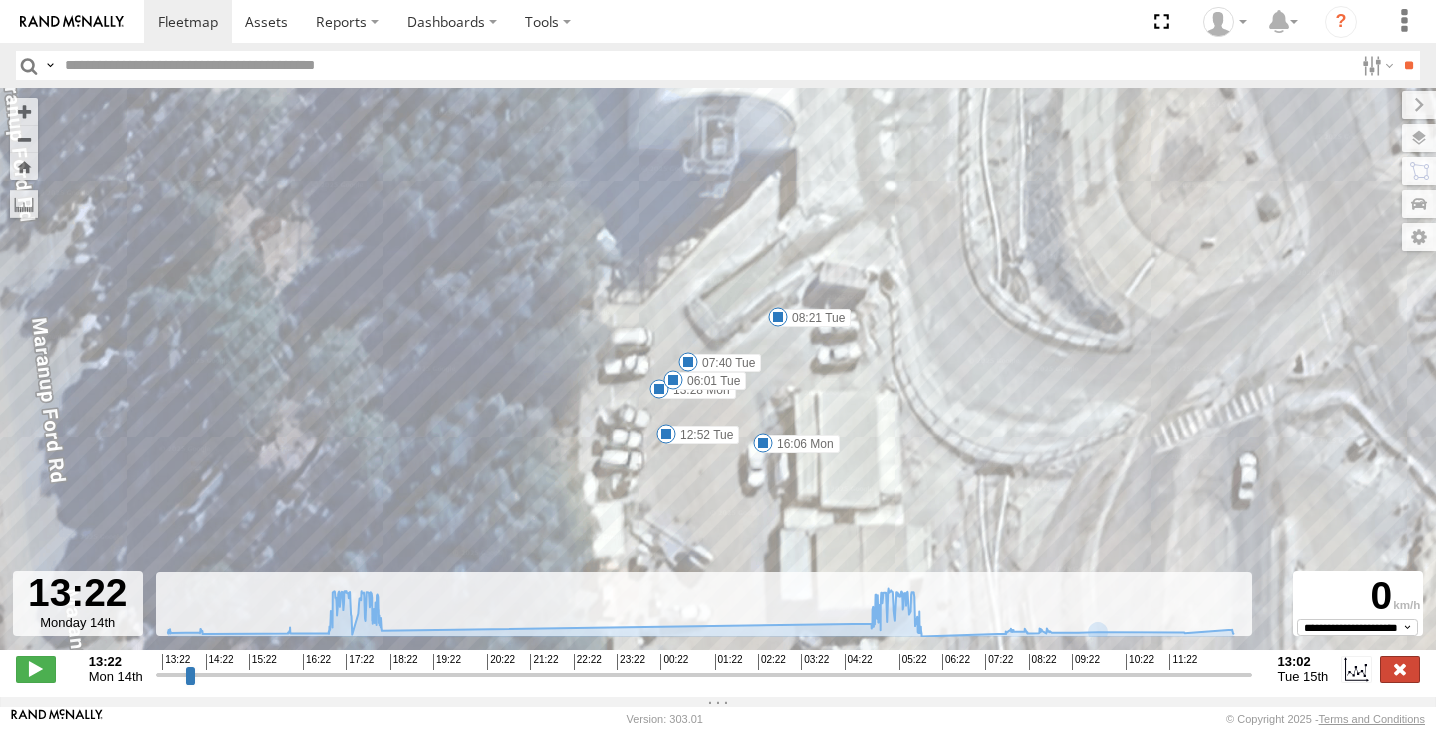 click at bounding box center [1400, 669] 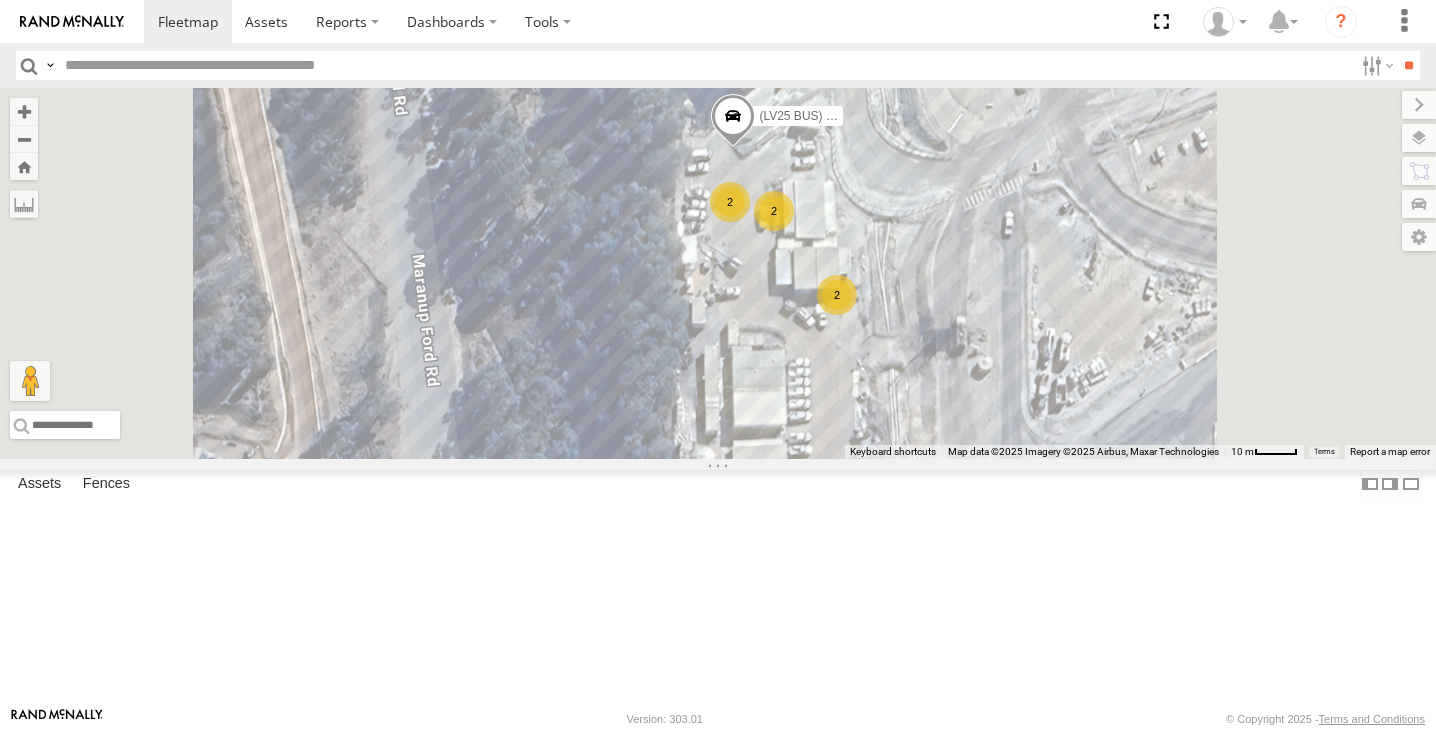 scroll, scrollTop: 0, scrollLeft: 0, axis: both 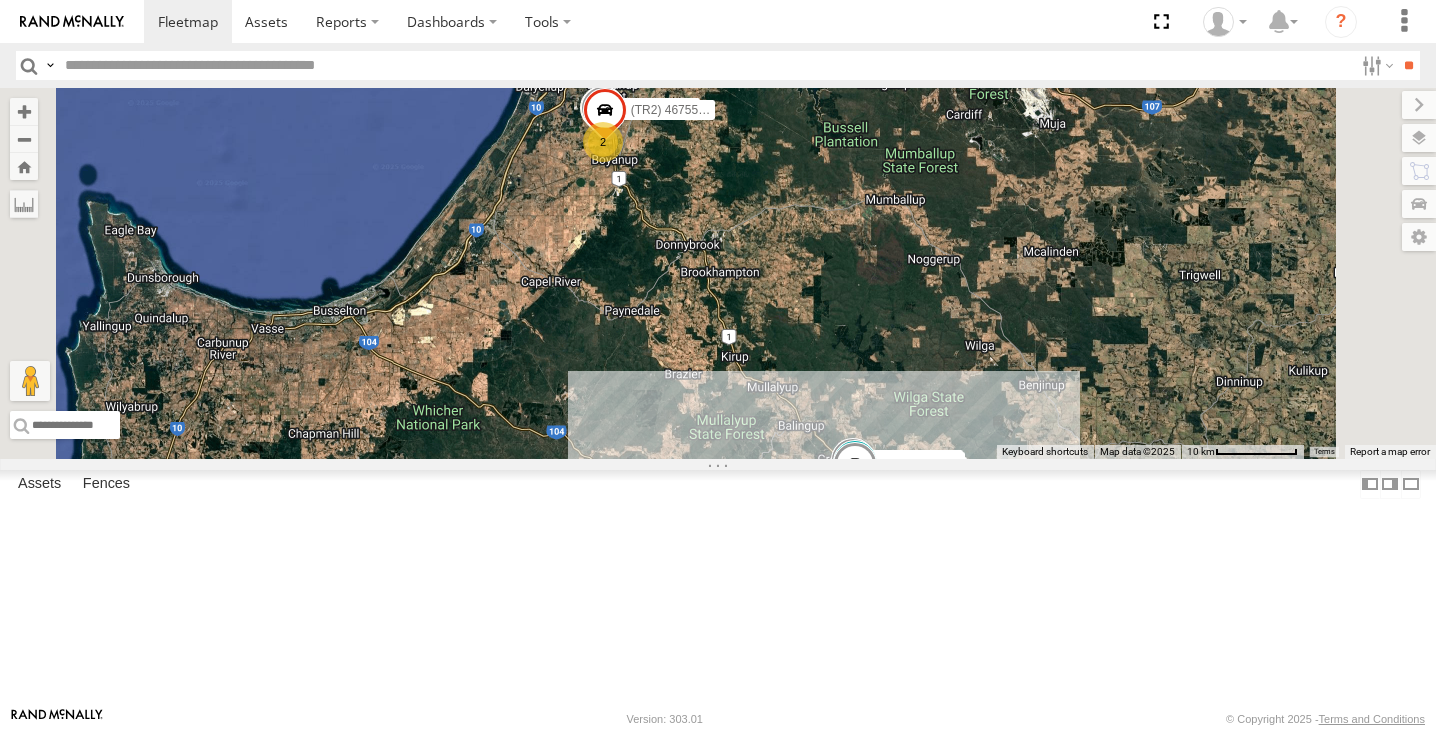 click at bounding box center (855, 468) 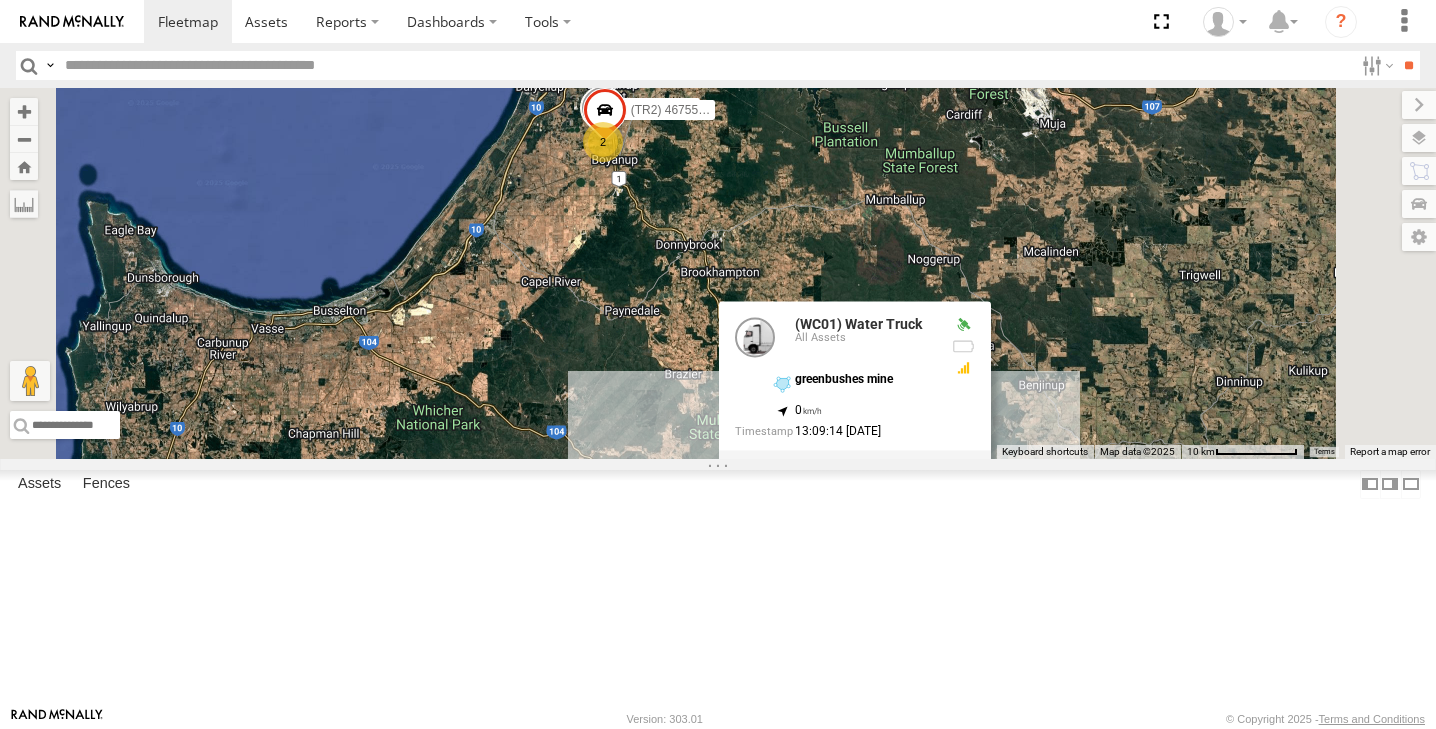 click on "(TR6) Little Tipper (LV20) Tony Ute (LV10) Dual cab ranger 2 lv18 (LV25 BUS) 4675504189 2 (LV7) Triton (LV4) Mazda 2 (WC01) Water Truck (TR4) Prime mover 2 (TR2) 4675504127 (LV 11). Patrol (WC01) Water Truck All Assets greenbushes mine -33.86653 ,  116.0583 0 13:09:14 15/07/2025" at bounding box center [718, 273] 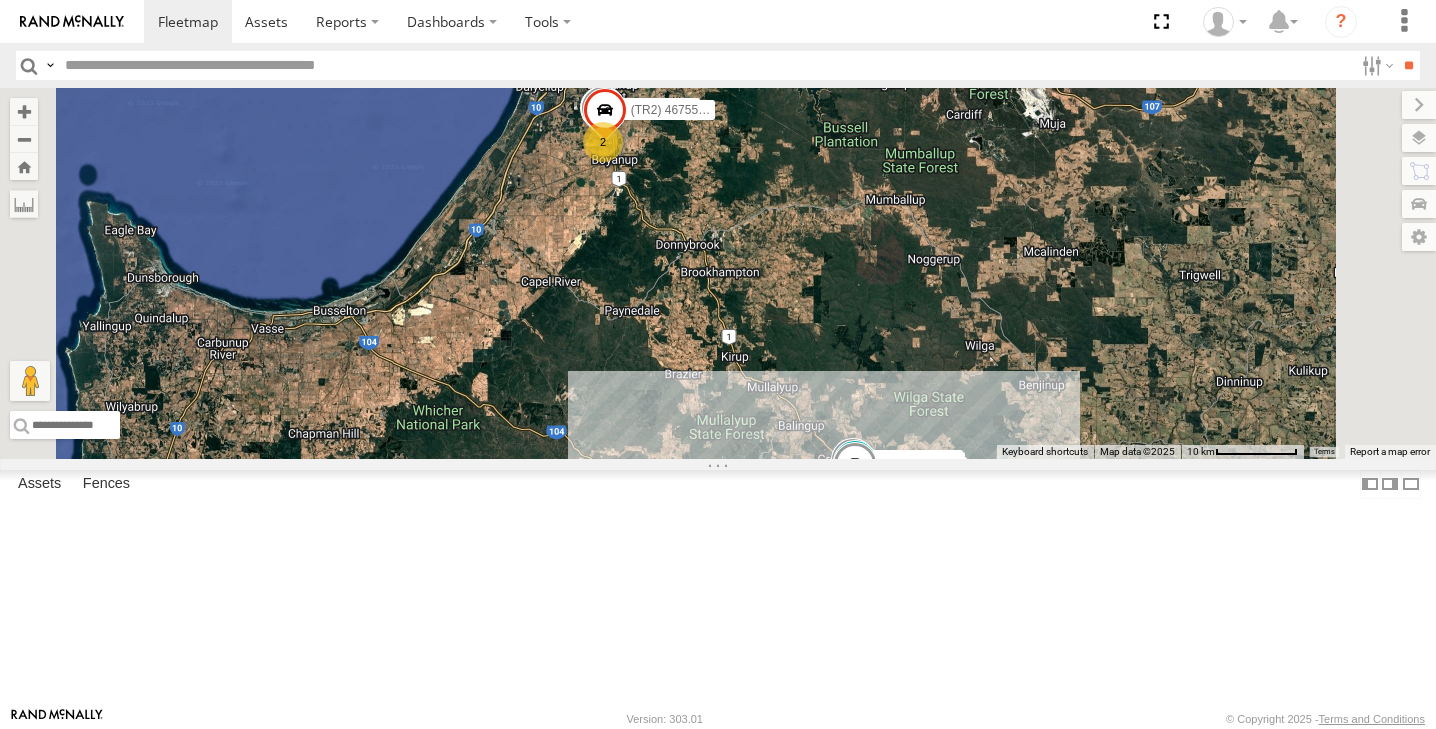 click at bounding box center [855, 468] 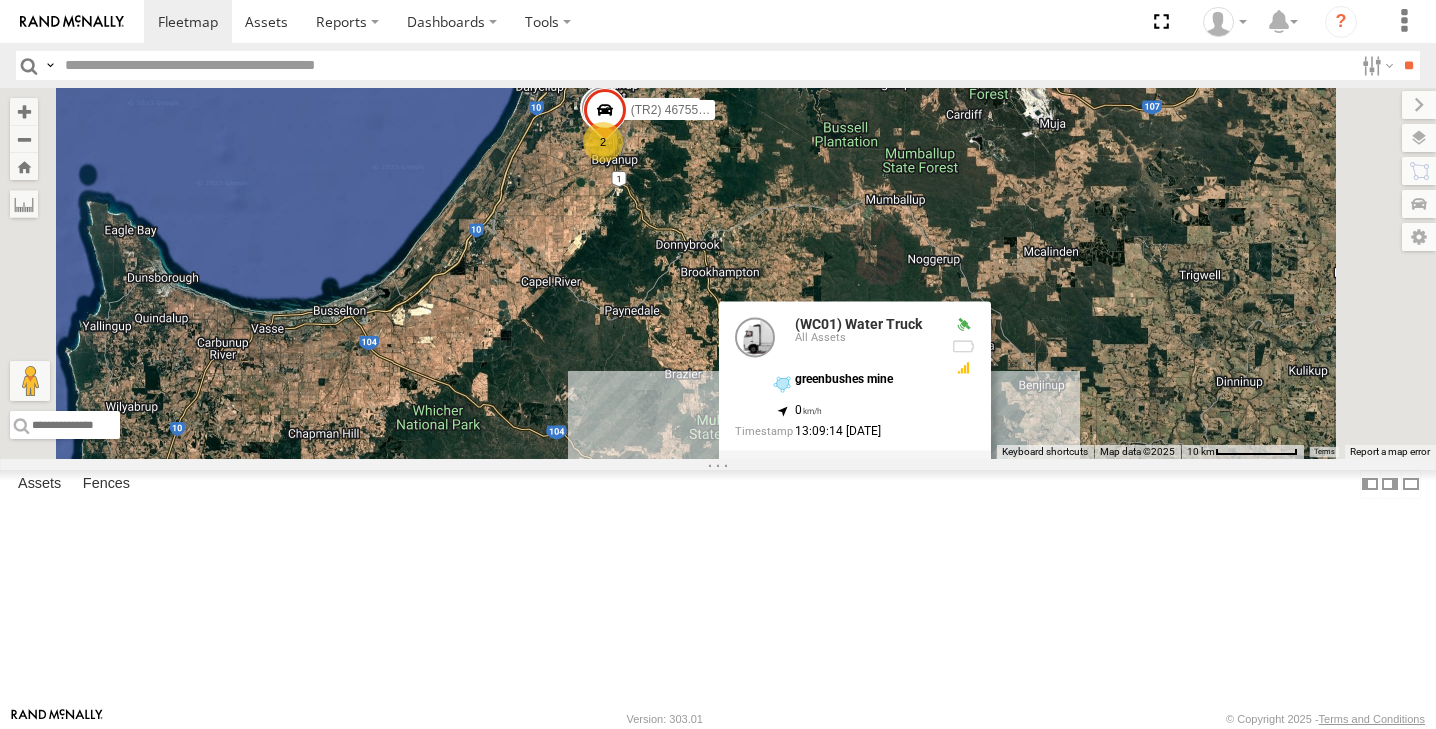 click on "(TR6) Little Tipper (LV20) Tony Ute (LV10) Dual cab ranger 2 lv18 (LV25 BUS) 4675504189 2 (LV7) Triton (LV4) Mazda 2 (WC01) Water Truck (TR4) Prime mover 2 (TR2) 4675504127 (LV 11). Patrol (WC01) Water Truck All Assets greenbushes mine -33.86653 ,  116.0583 0 13:09:14 15/07/2025" at bounding box center [718, 273] 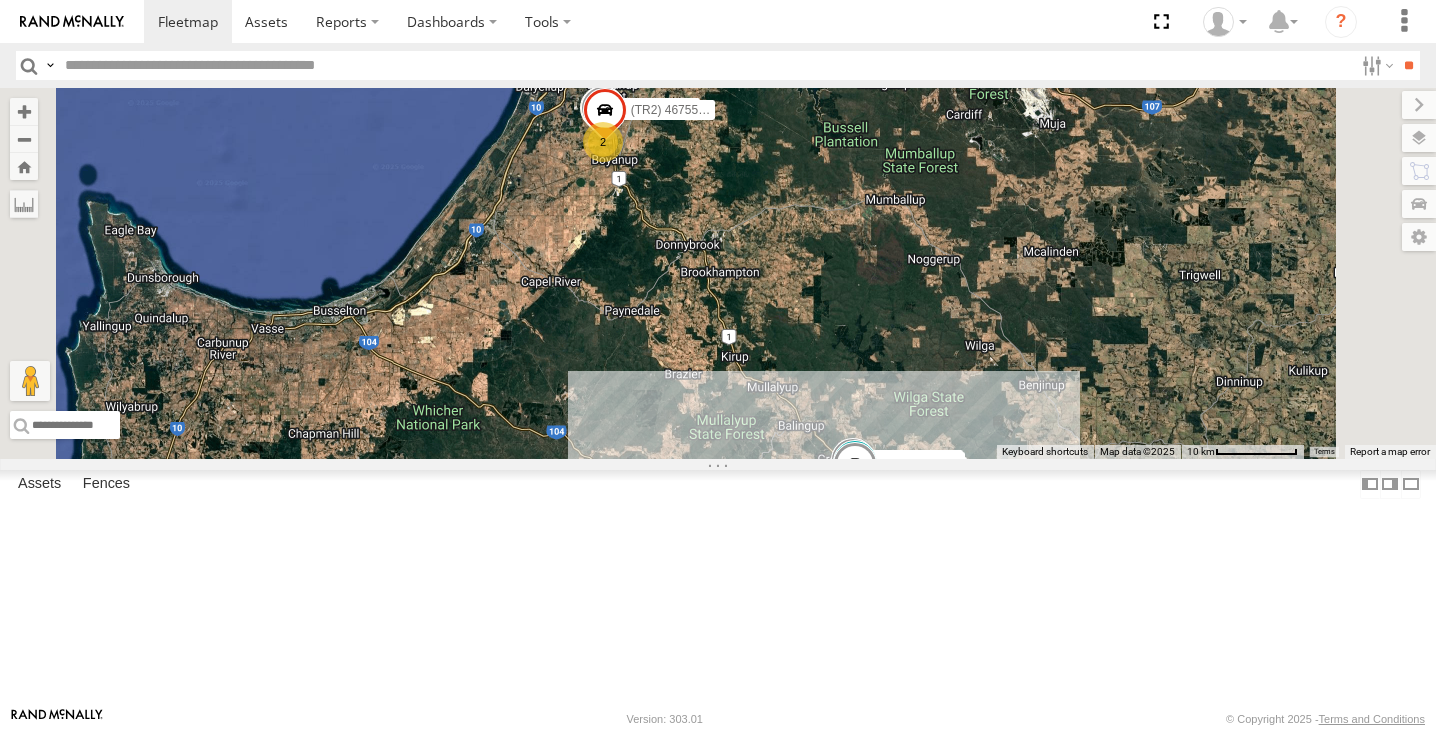 click on "2" at bounding box center [852, 492] 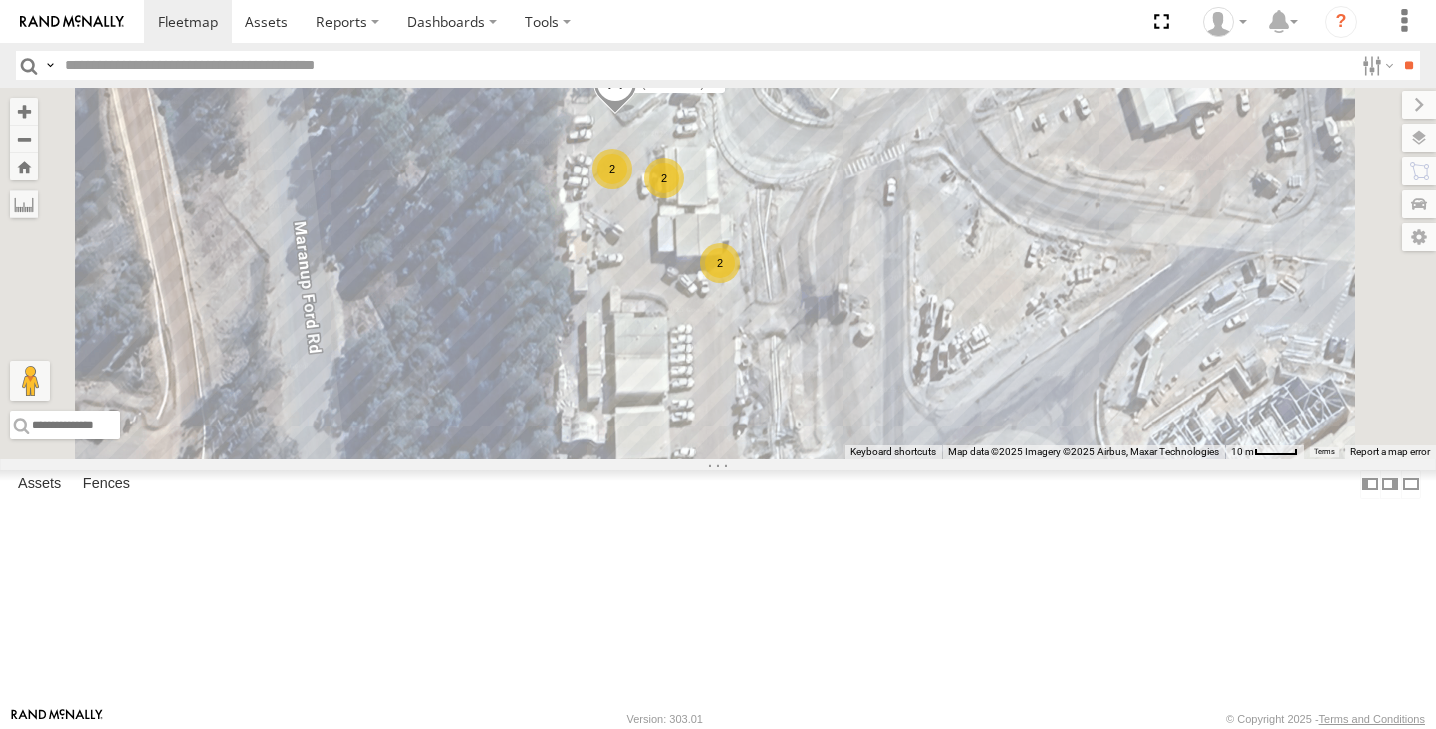 click on "2" at bounding box center [664, 178] 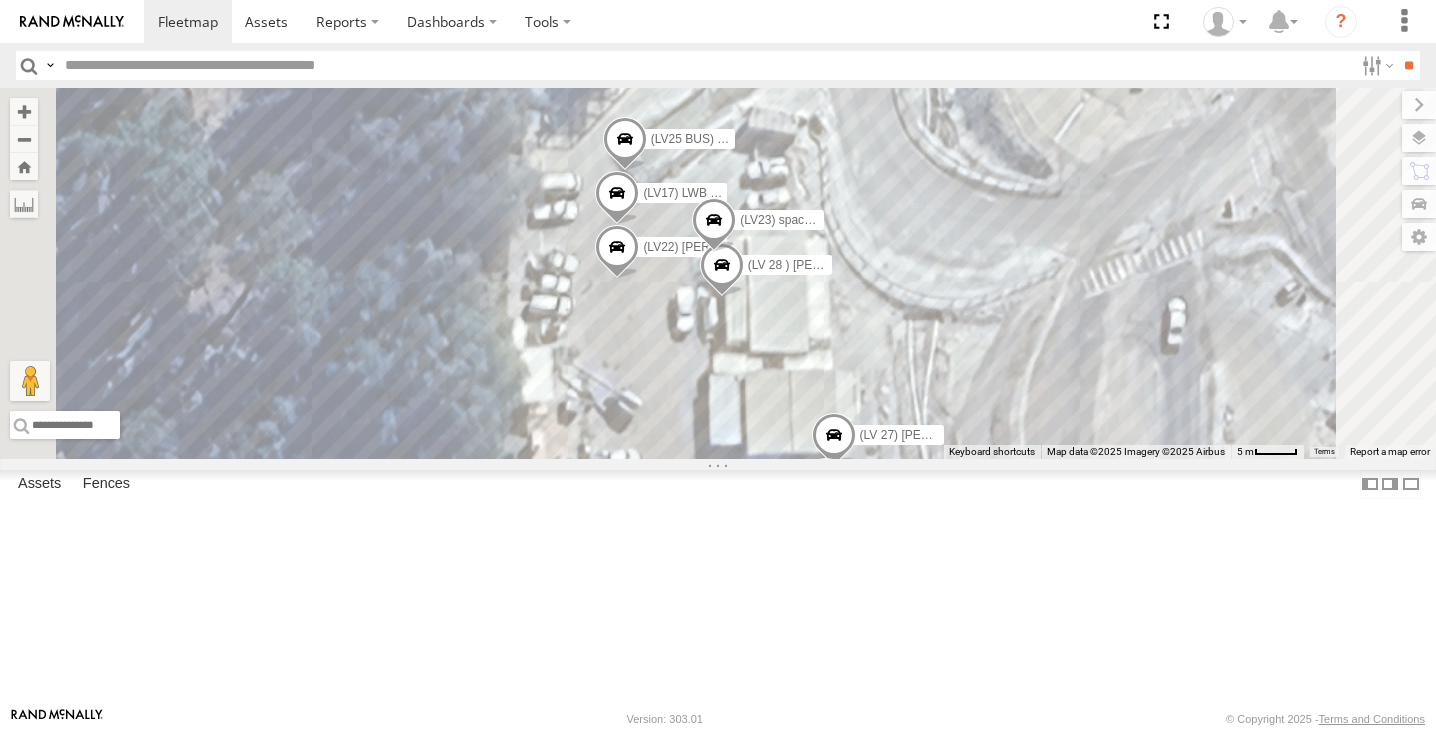 click at bounding box center (714, 225) 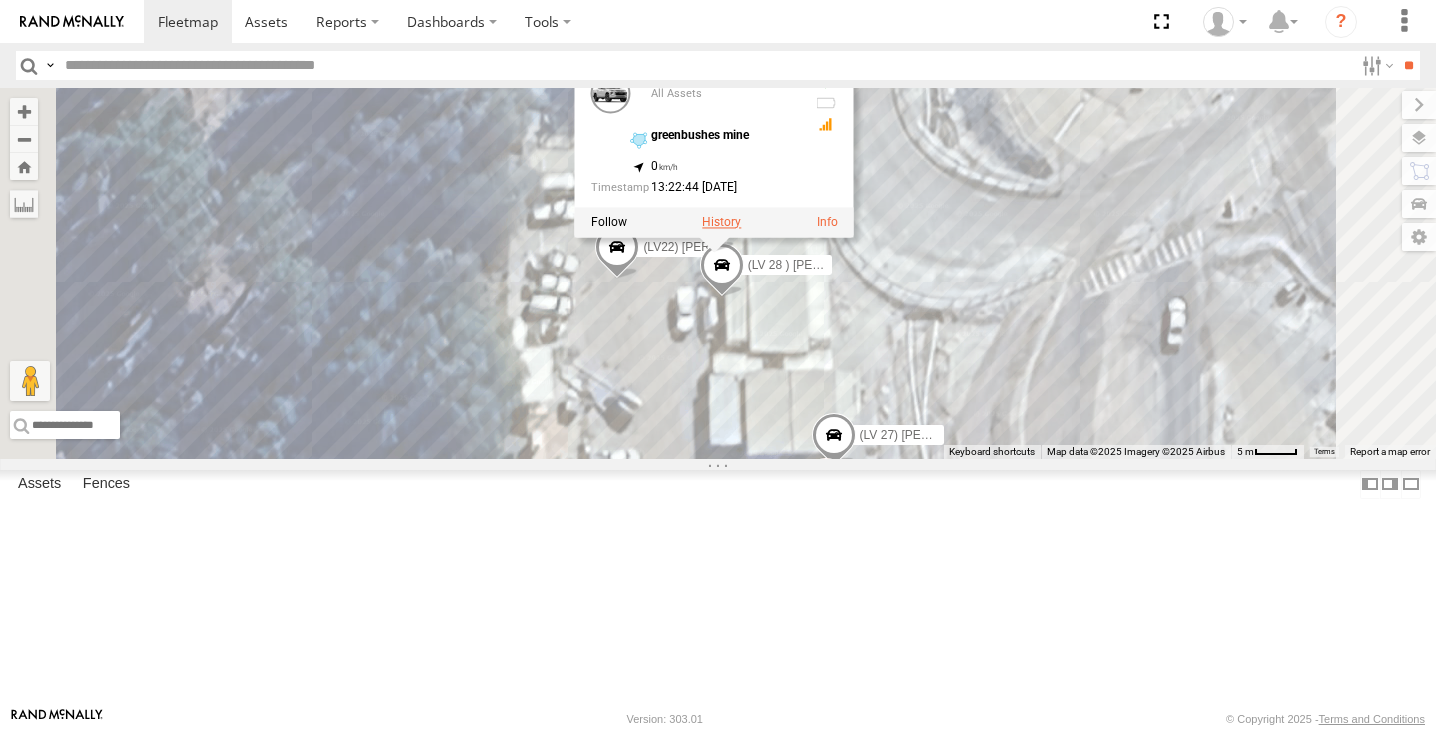 click at bounding box center [721, 222] 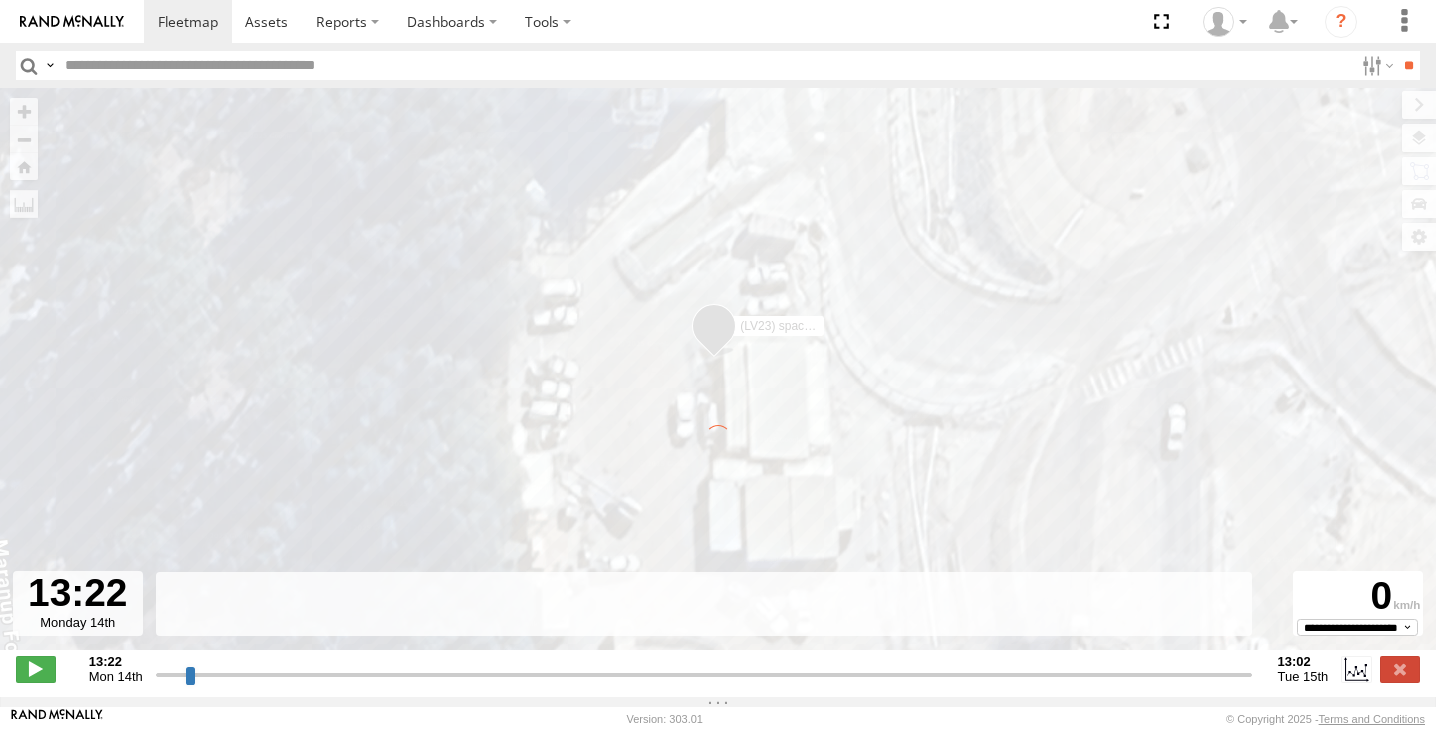 type on "**********" 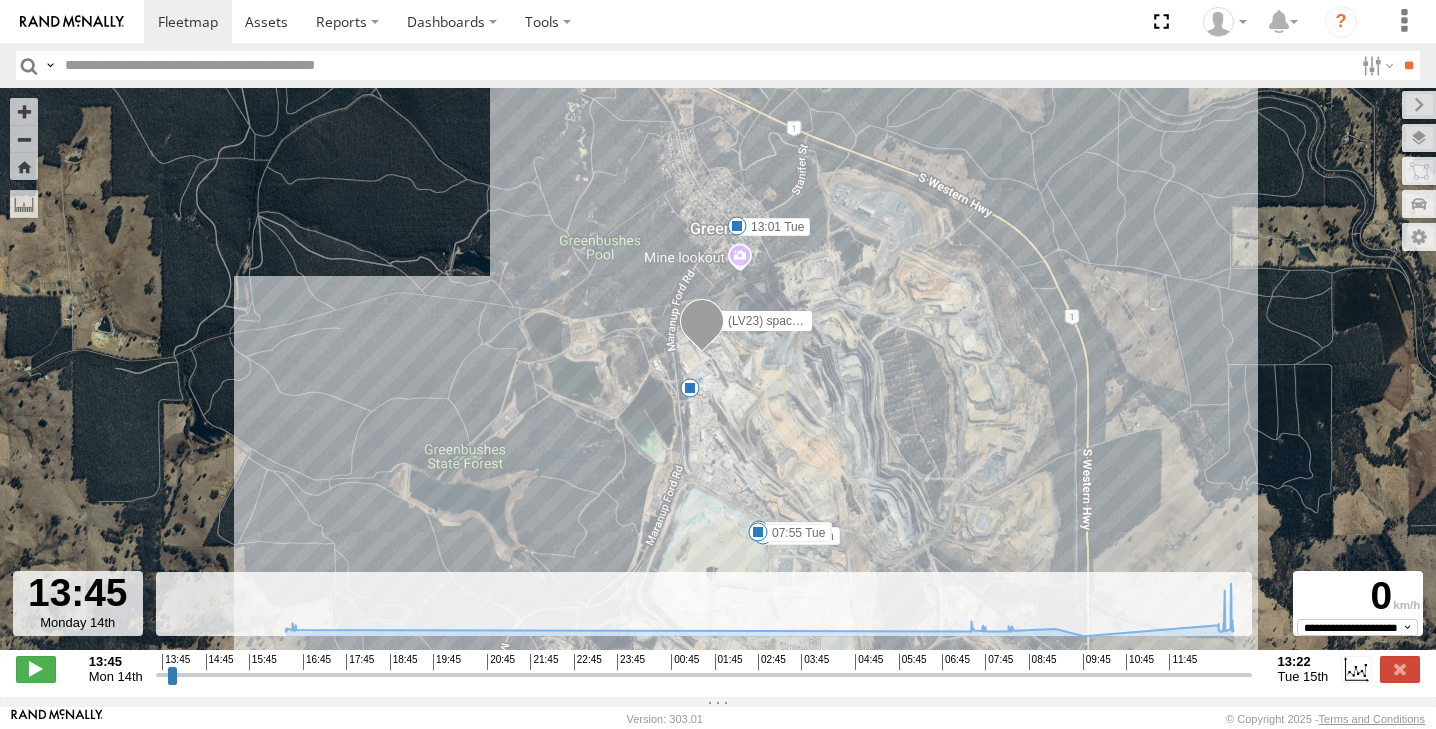 click on "10" at bounding box center (690, 388) 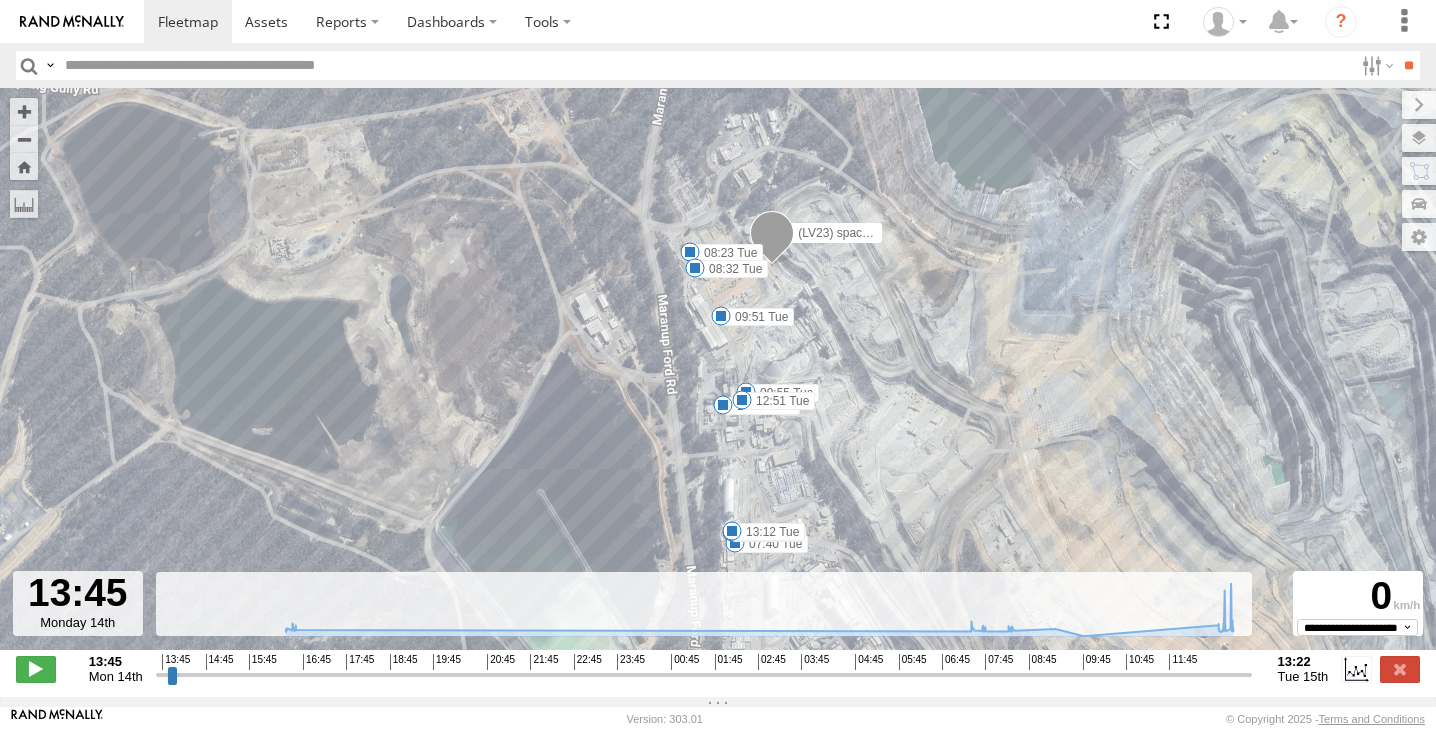 drag, startPoint x: 881, startPoint y: 285, endPoint x: 882, endPoint y: 483, distance: 198.00252 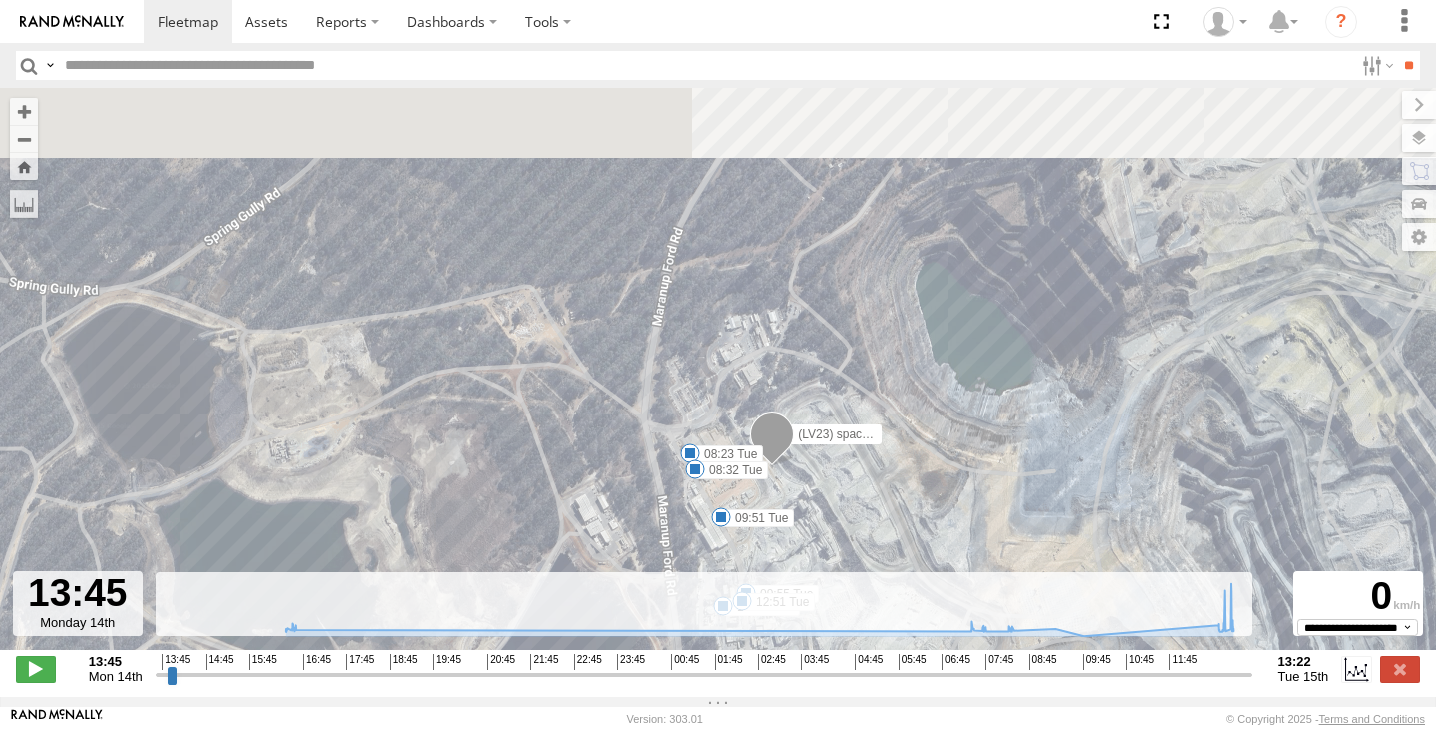 drag, startPoint x: 916, startPoint y: 213, endPoint x: 840, endPoint y: 401, distance: 202.78067 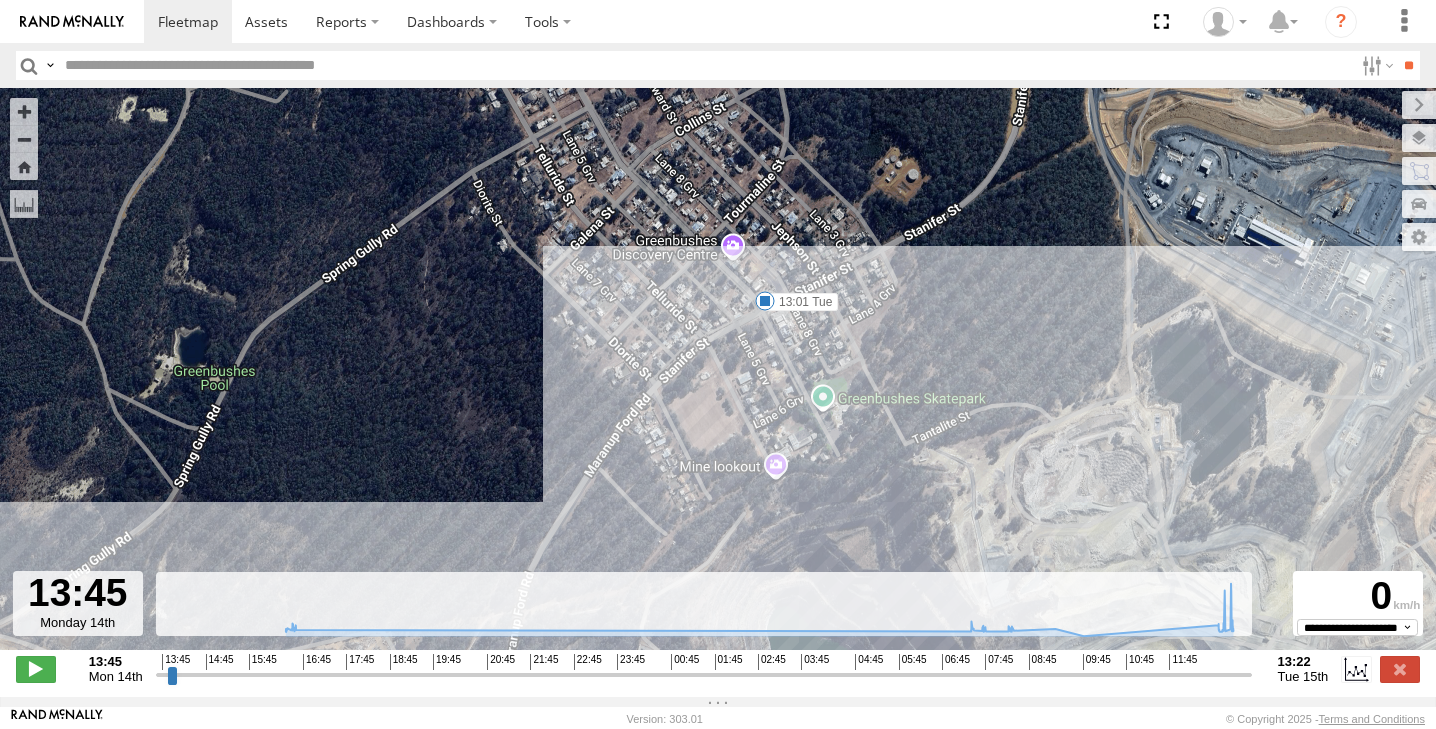 drag, startPoint x: 606, startPoint y: 425, endPoint x: 675, endPoint y: 283, distance: 157.87654 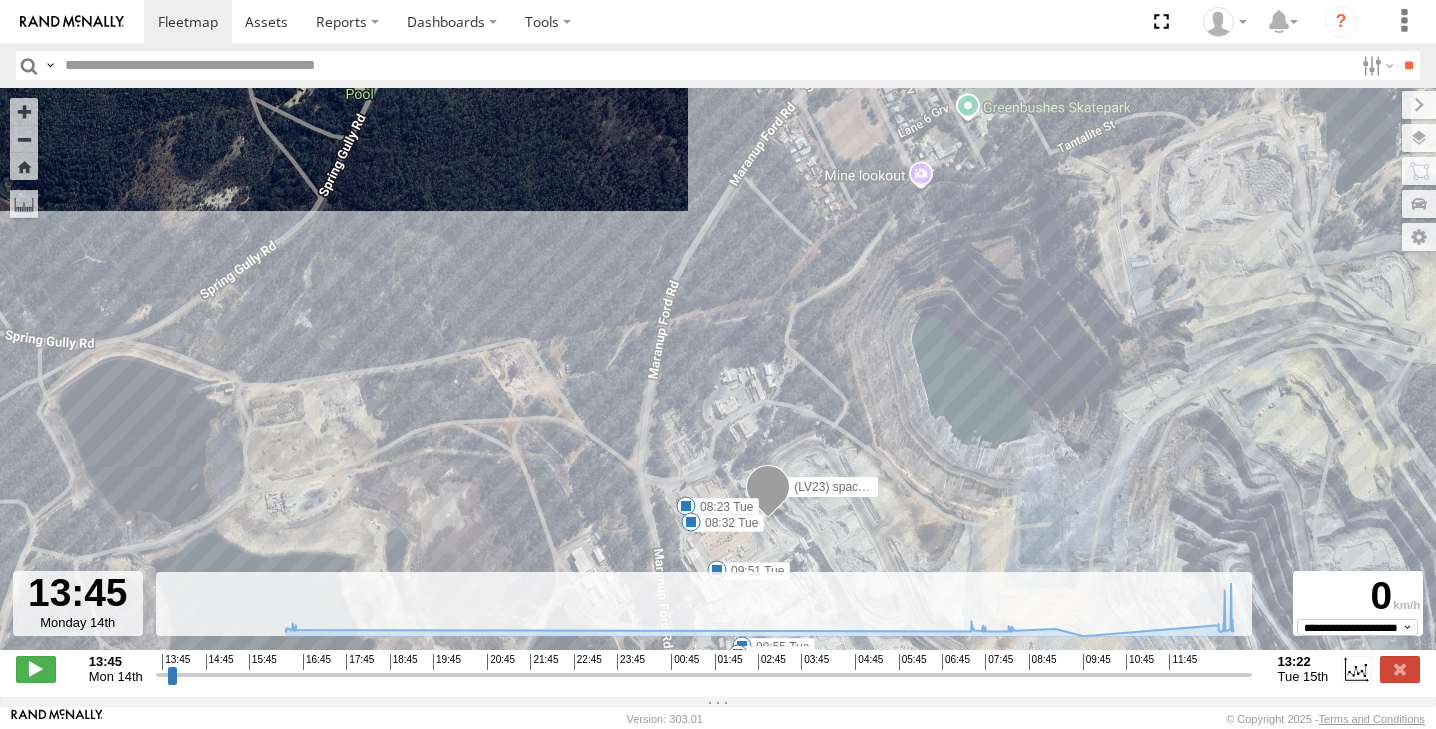 drag, startPoint x: 626, startPoint y: 429, endPoint x: 625, endPoint y: 214, distance: 215.00232 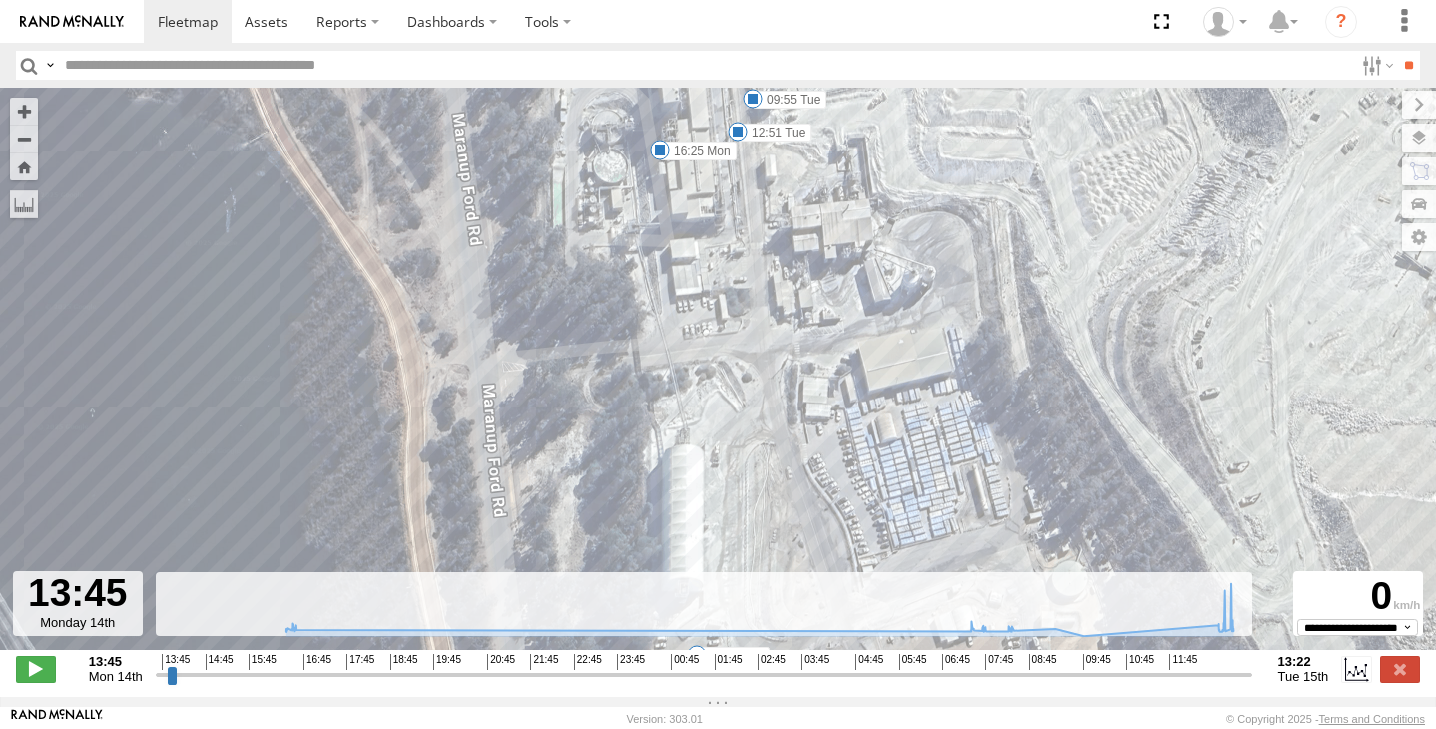 drag, startPoint x: 756, startPoint y: 377, endPoint x: 731, endPoint y: 109, distance: 269.1635 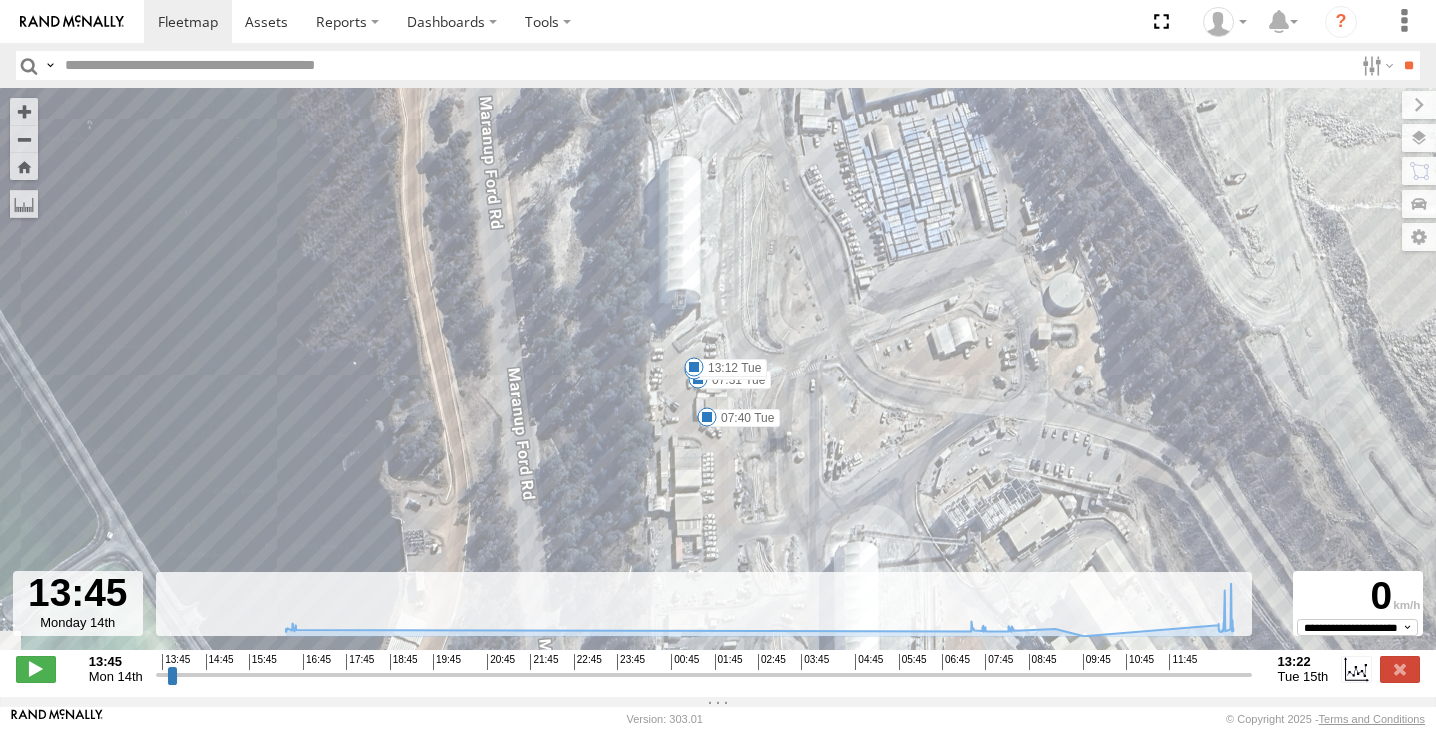 drag, startPoint x: 759, startPoint y: 438, endPoint x: 761, endPoint y: 295, distance: 143.01399 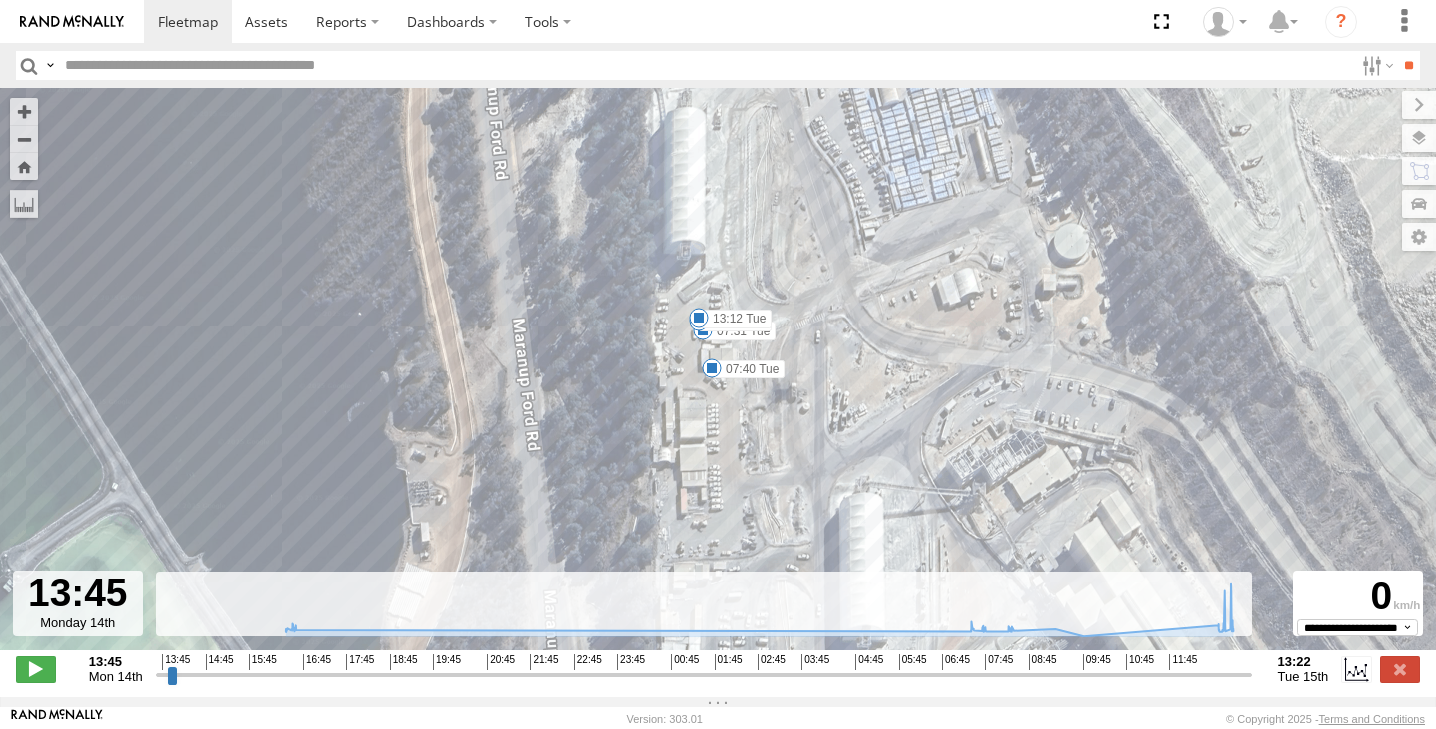 click at bounding box center [703, 330] 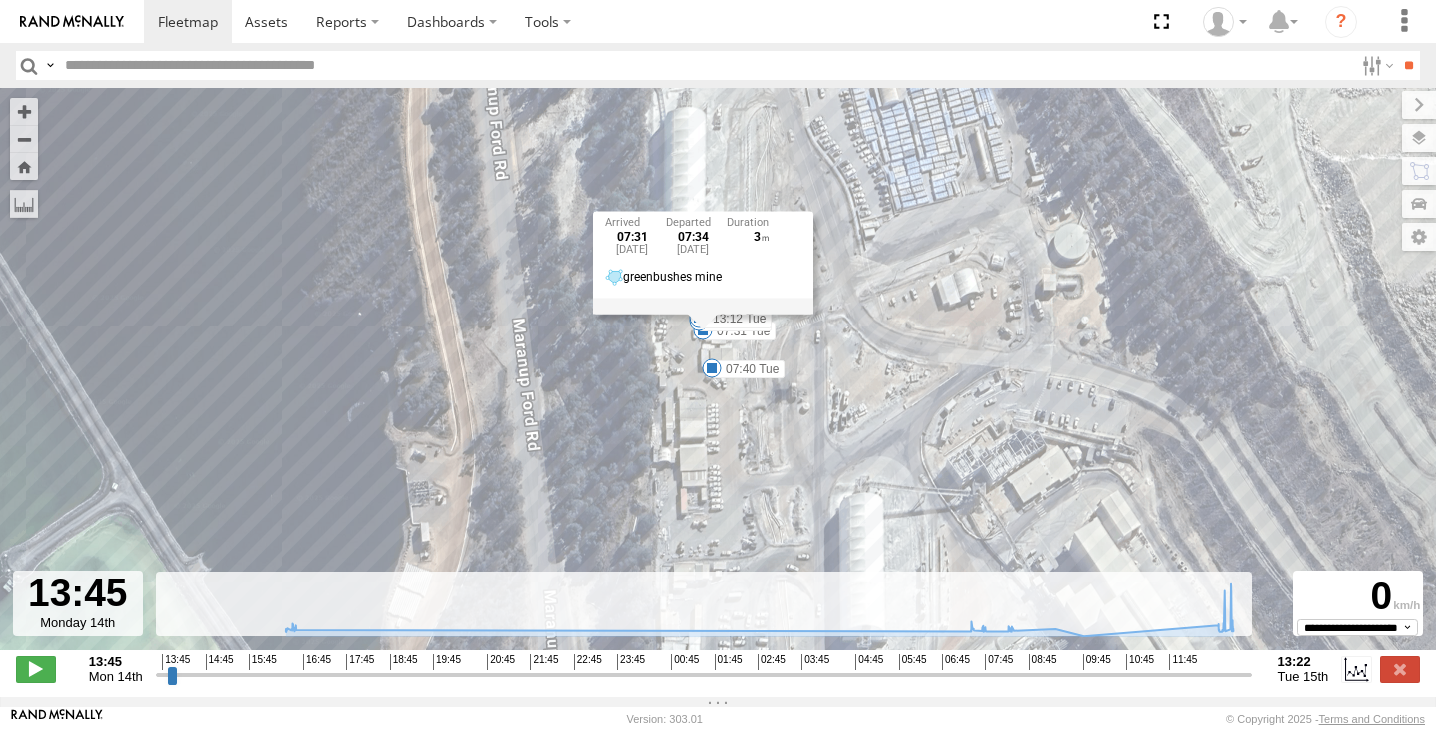 click on "07:31 Tue 15th Jul 07:34 Tue 15th Jul 3 greenbushes mine" at bounding box center (703, 263) 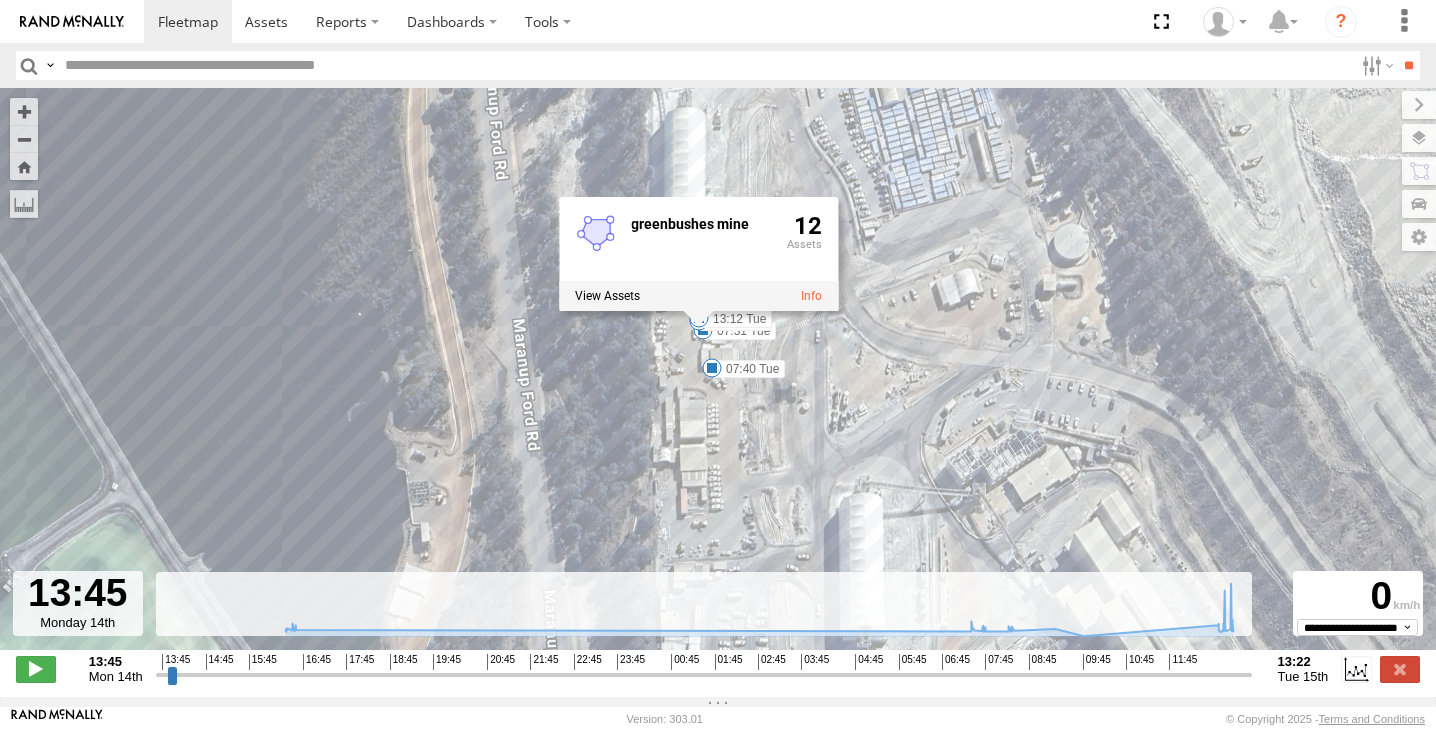 click on "(LV23) space cab triton 16:36 Mon 07:47 Tue 07:55 Tue 13:01 Tue 16:25 Mon 07:31 Tue 07:40 Tue 08:23 Tue 08:32 Tue 09:51 Tue 09:55 Tue 12:51 Tue 12:54 Tue 13:12 Tue greenbushes mine 12" at bounding box center [718, 379] 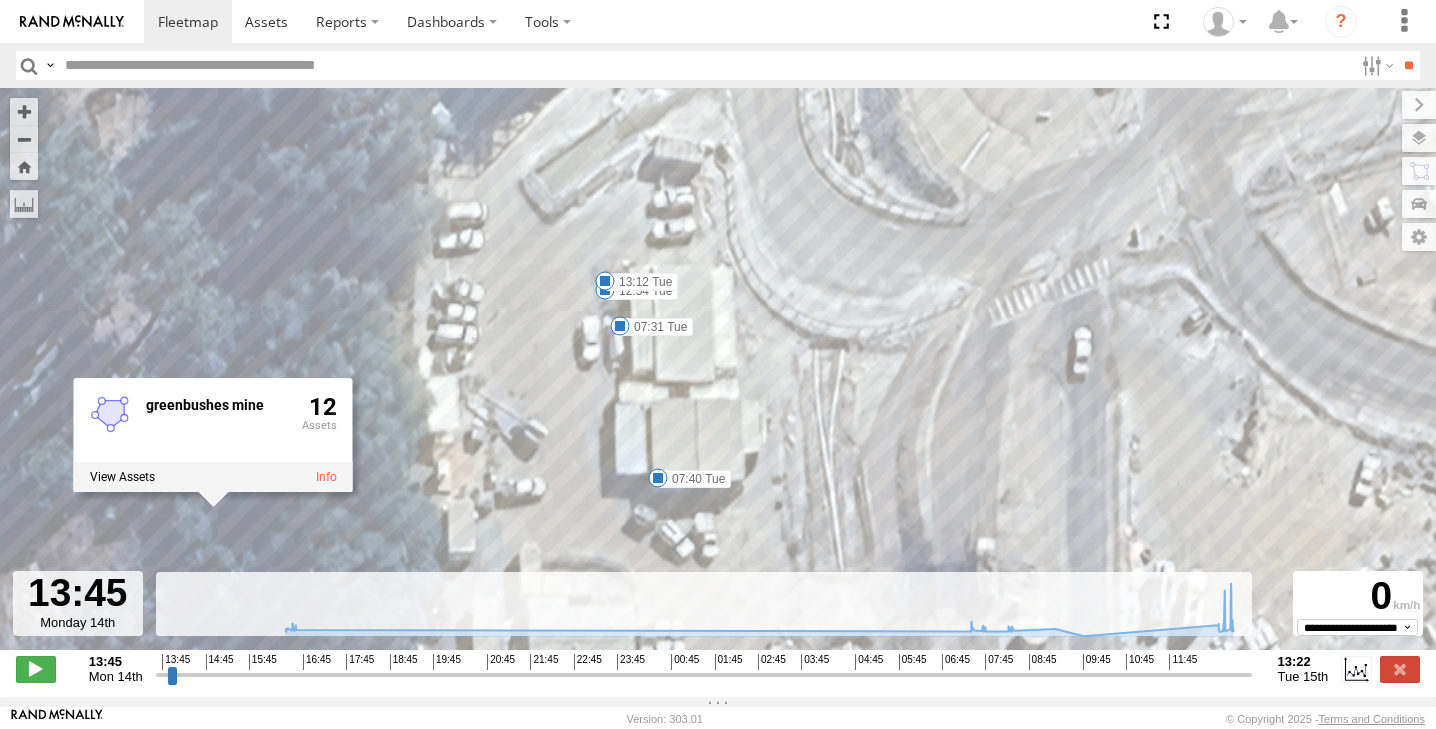 click at bounding box center [605, 290] 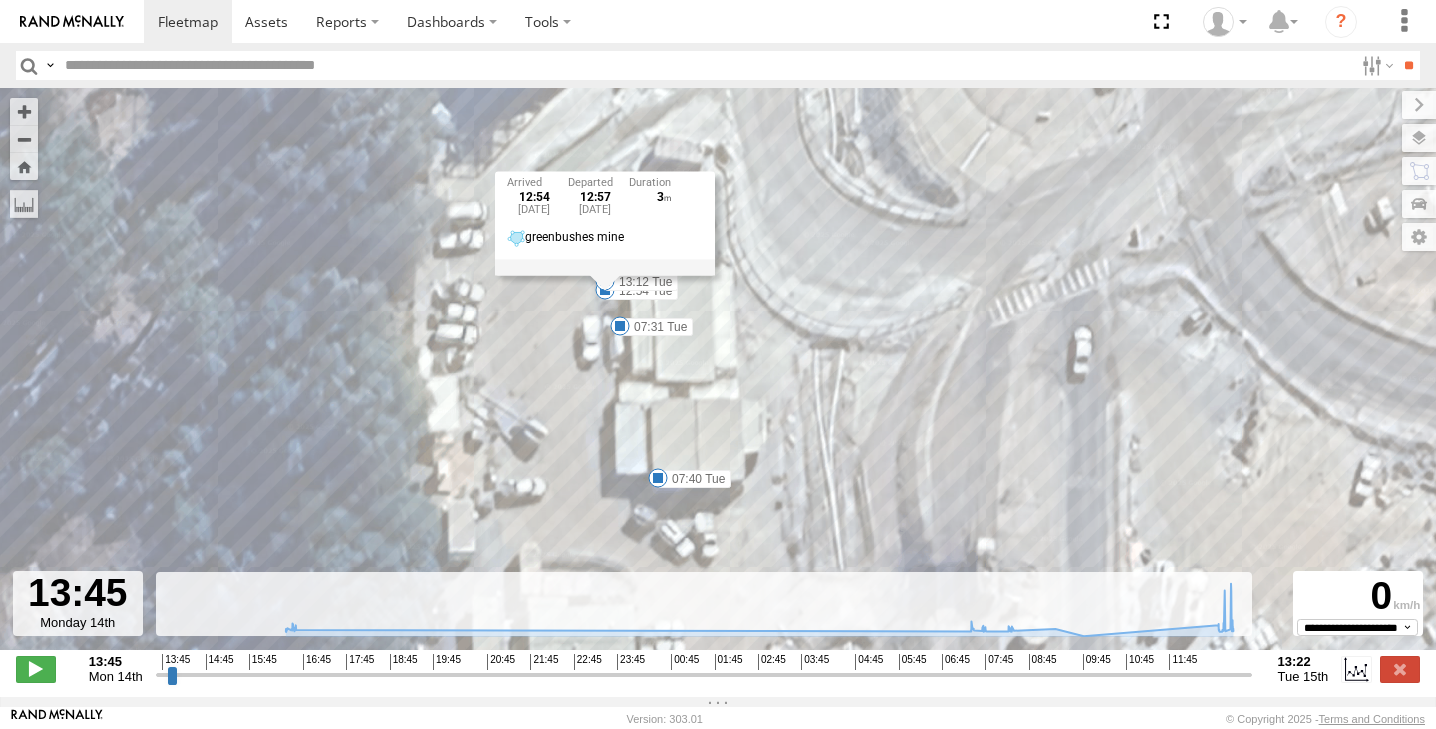 click on "(LV23) space cab triton 16:36 Mon 07:47 Tue 07:55 Tue 13:01 Tue 16:25 Mon 07:31 Tue 07:40 Tue 08:23 Tue 08:32 Tue 09:51 Tue 09:55 Tue 12:51 Tue 12:54 Tue 13:12 Tue 12:54 Tue 15th Jul 12:57 Tue 15th Jul 3 greenbushes mine" at bounding box center (718, 379) 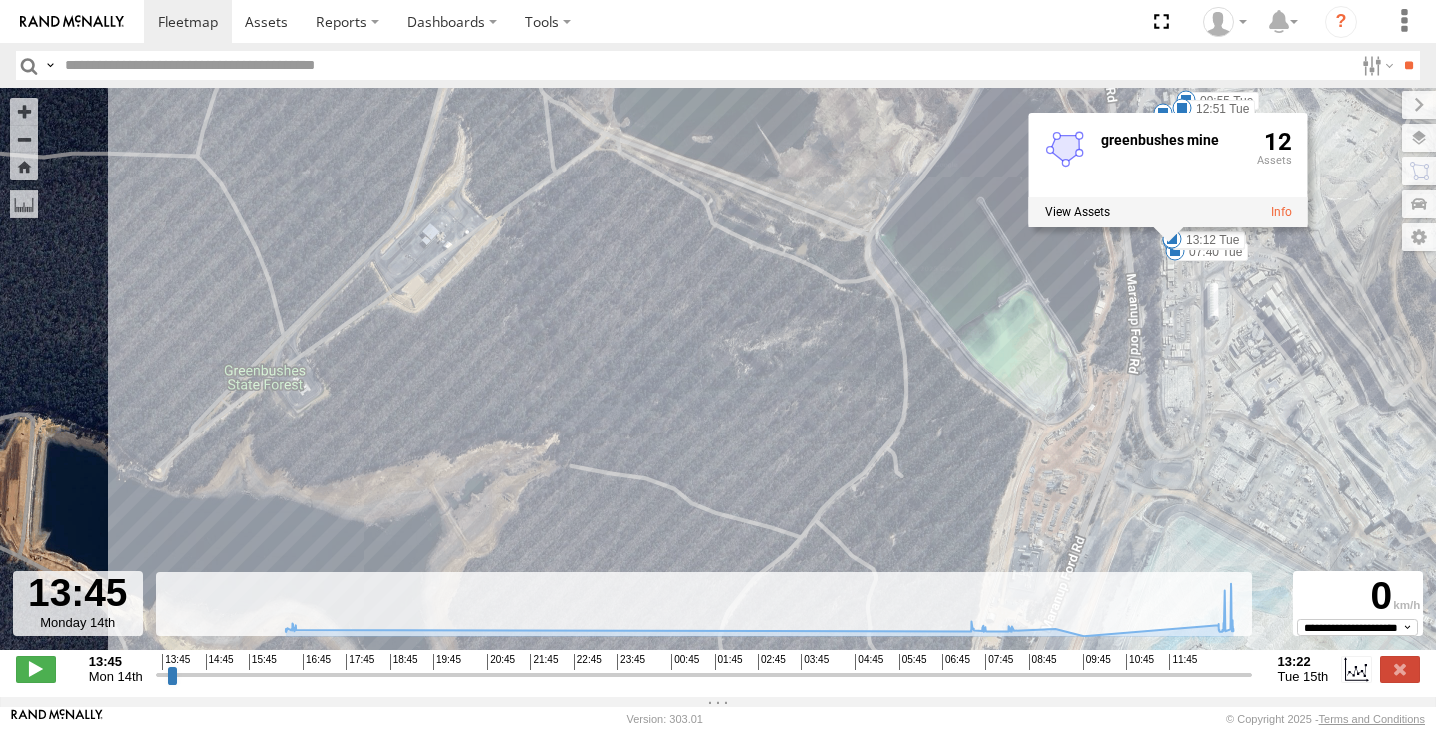 drag, startPoint x: 1294, startPoint y: 298, endPoint x: 1247, endPoint y: 308, distance: 48.052055 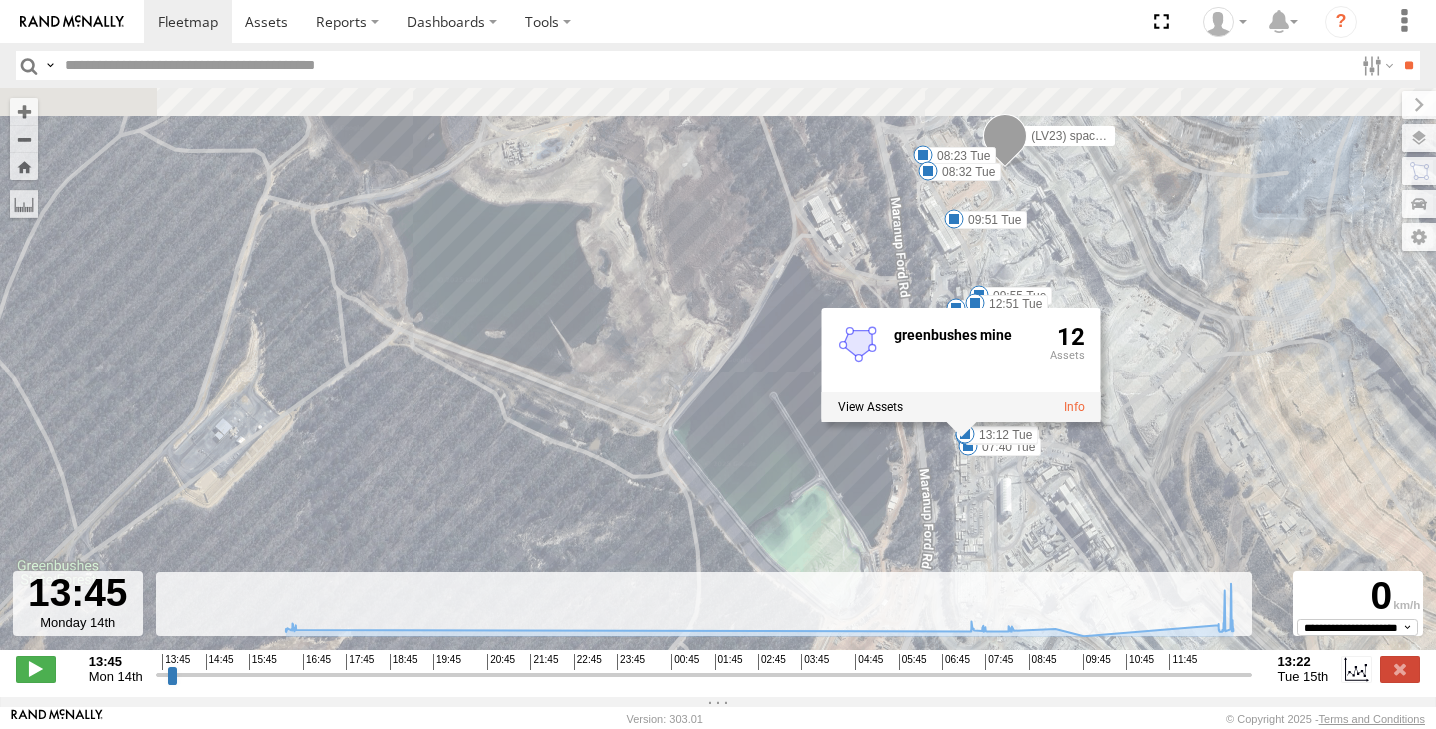 drag, startPoint x: 1296, startPoint y: 239, endPoint x: 1199, endPoint y: 438, distance: 221.38202 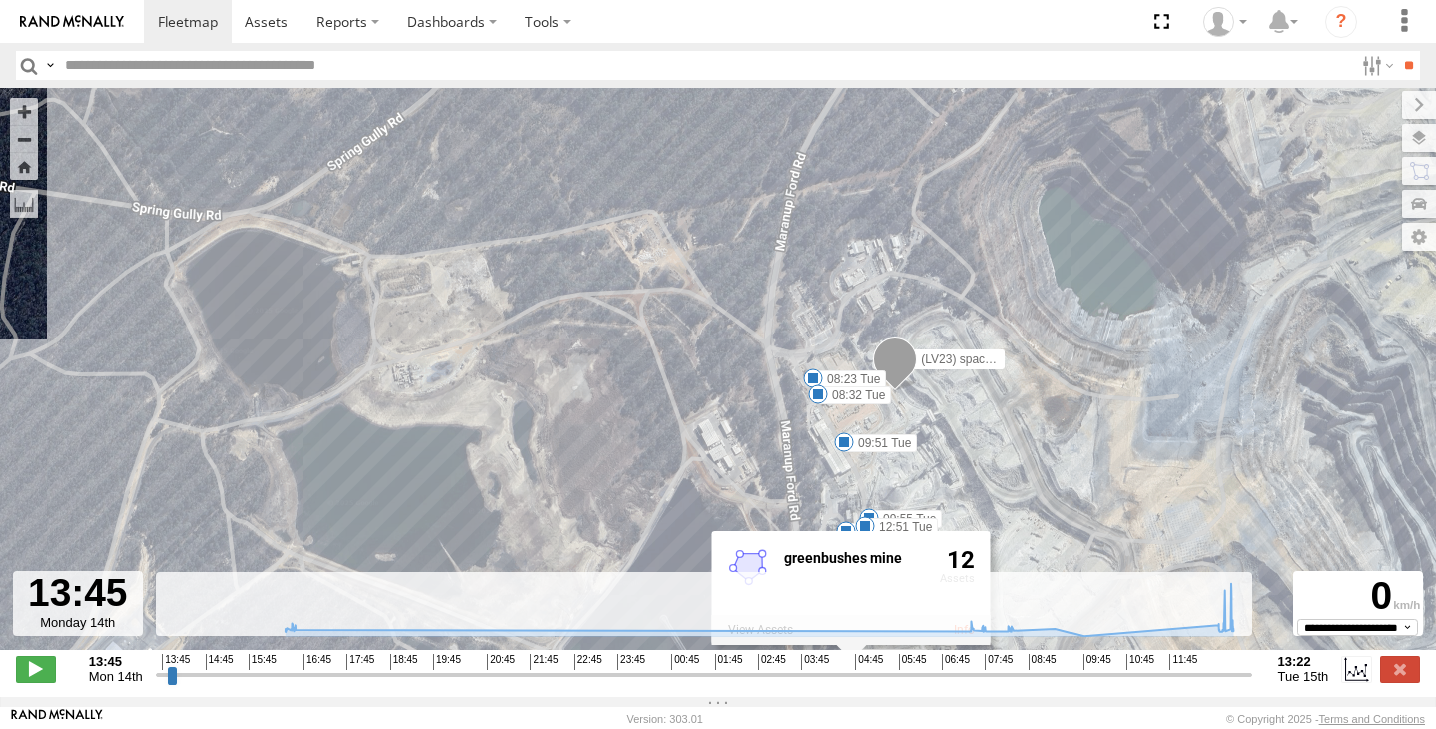 click on "(LV23) space cab triton 16:36 Mon 07:47 Tue 07:55 Tue 13:01 Tue 16:25 Mon 07:31 Tue 07:40 Tue 08:23 Tue 08:32 Tue 09:51 Tue 09:55 Tue 12:51 Tue 12:54 Tue 13:12 Tue greenbushes mine 12" at bounding box center (718, 379) 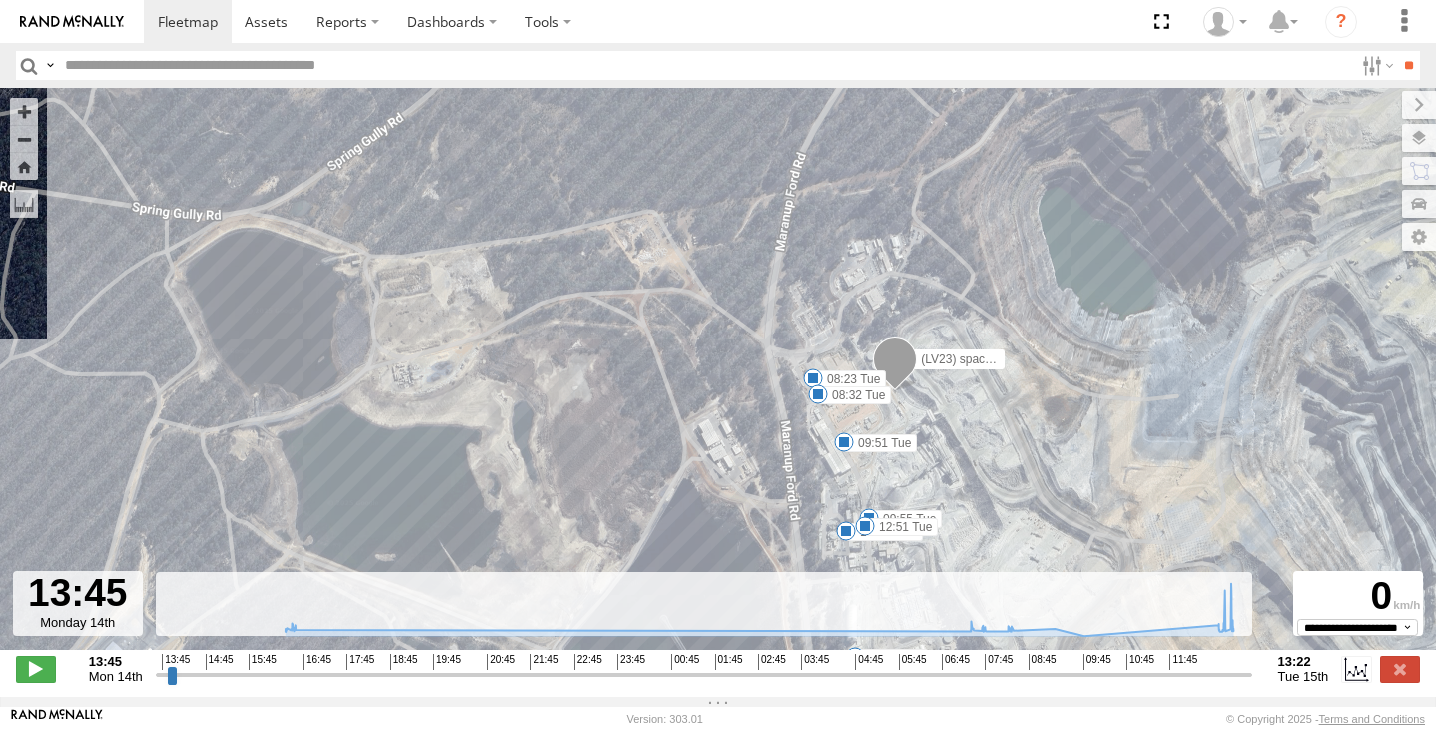 click at bounding box center (787, 21) 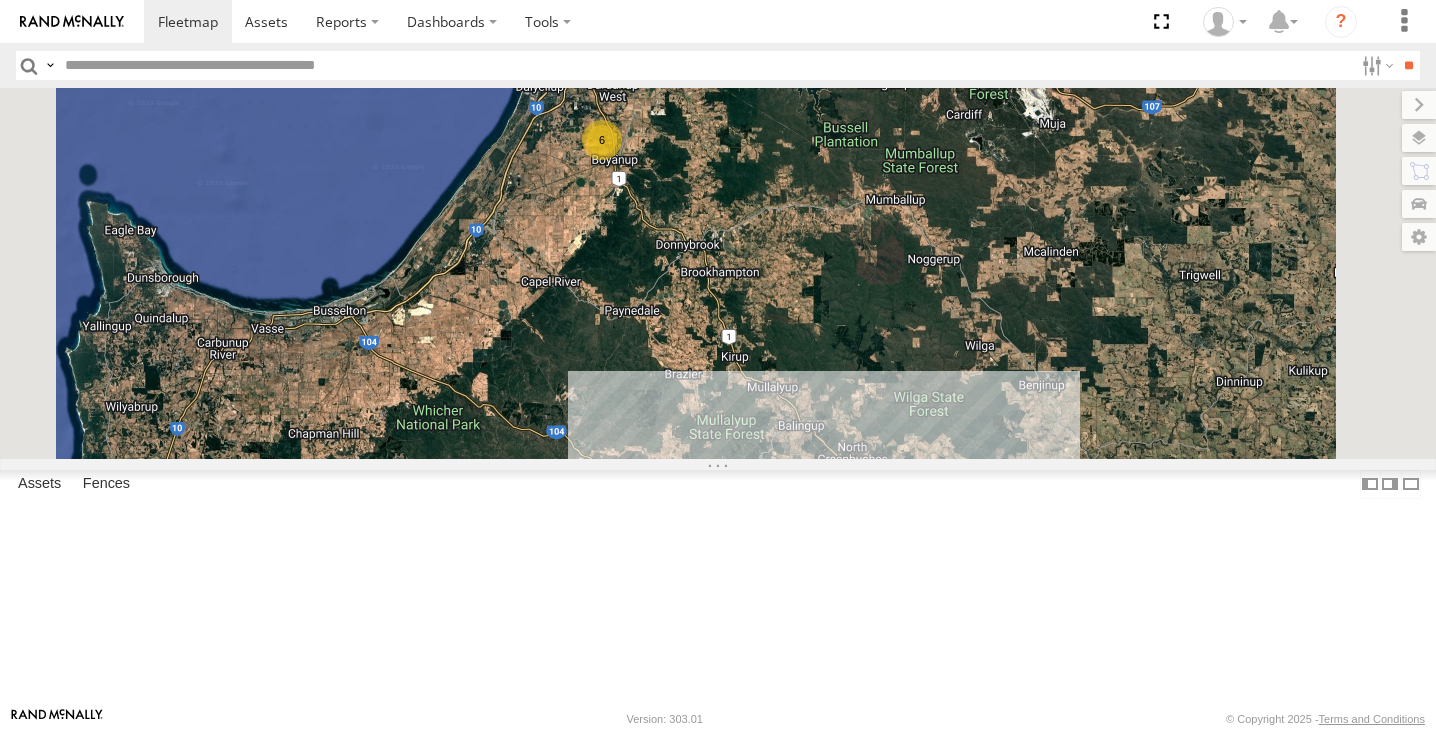 scroll, scrollTop: 0, scrollLeft: 0, axis: both 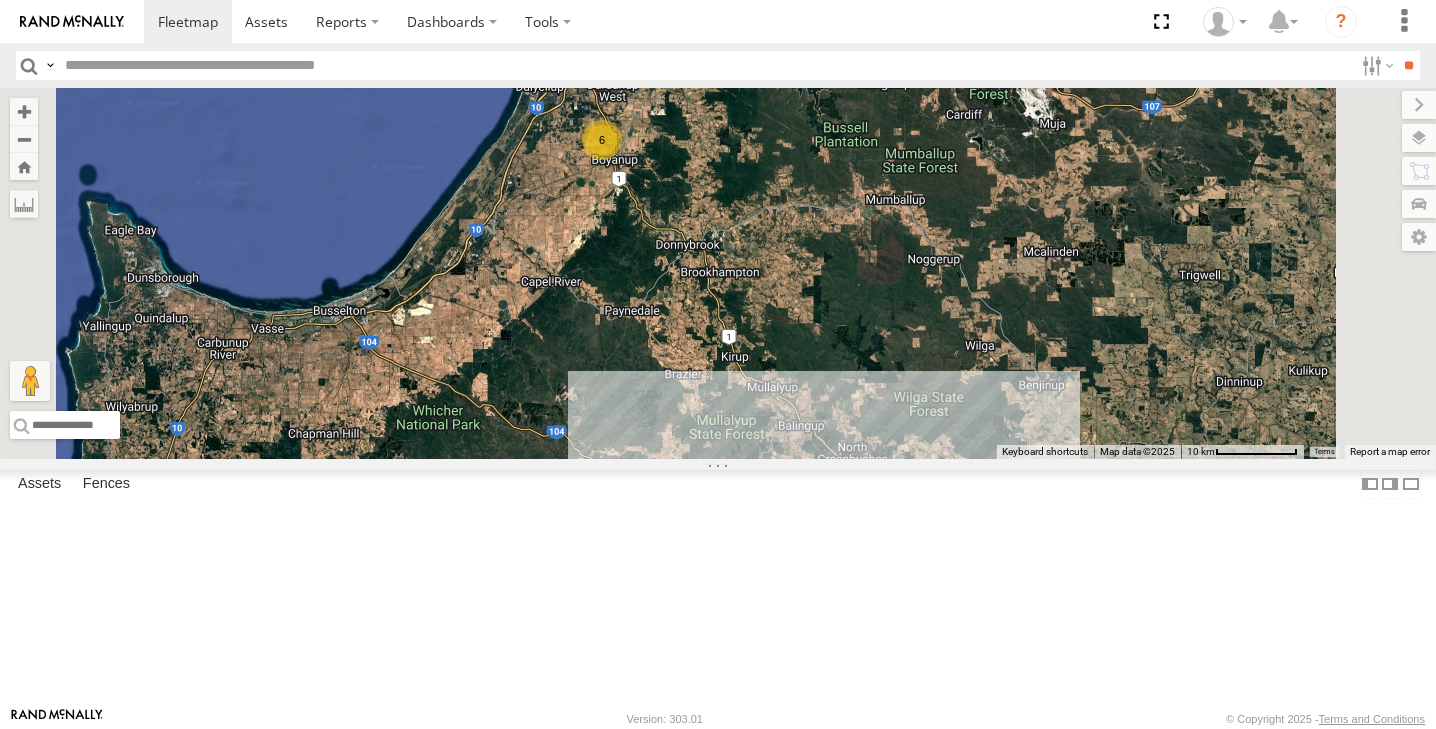 click at bounding box center (0, 0) 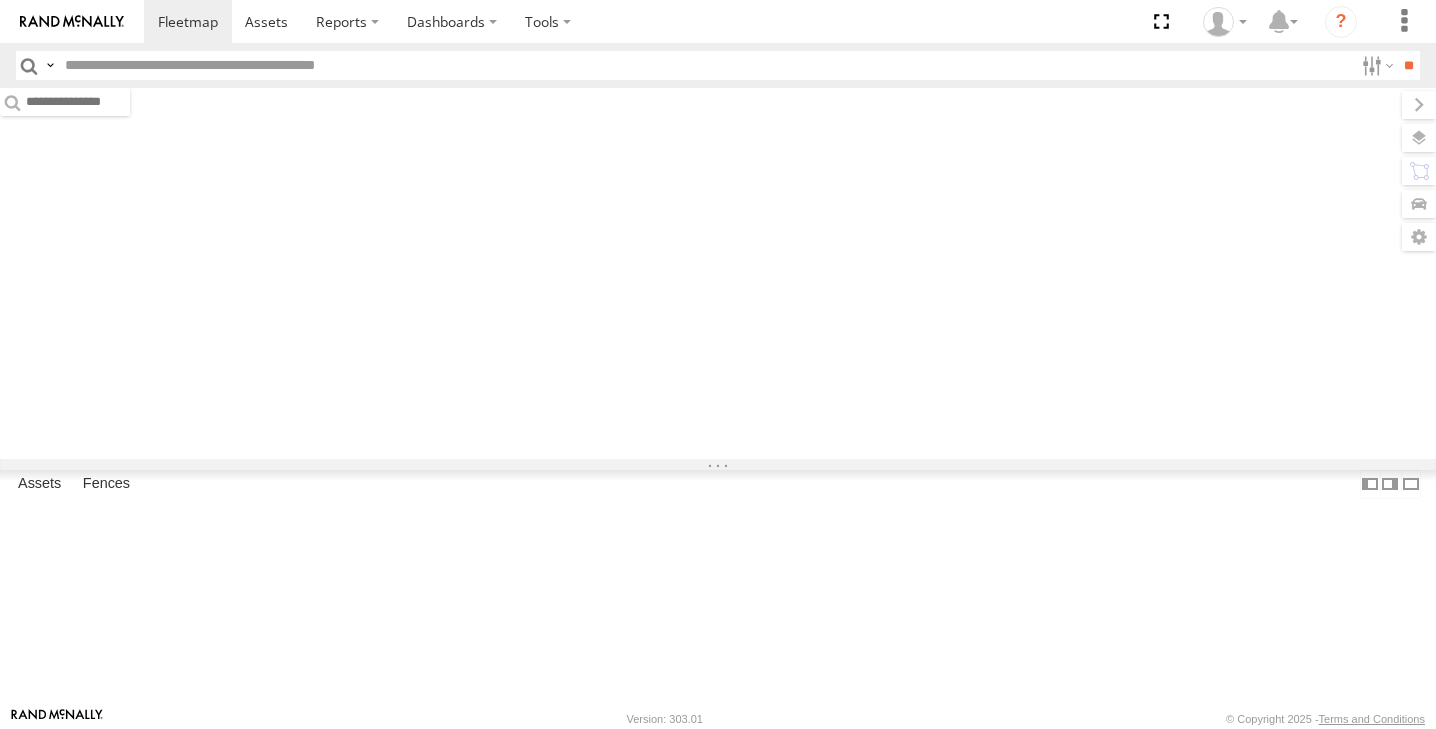 scroll, scrollTop: 0, scrollLeft: 0, axis: both 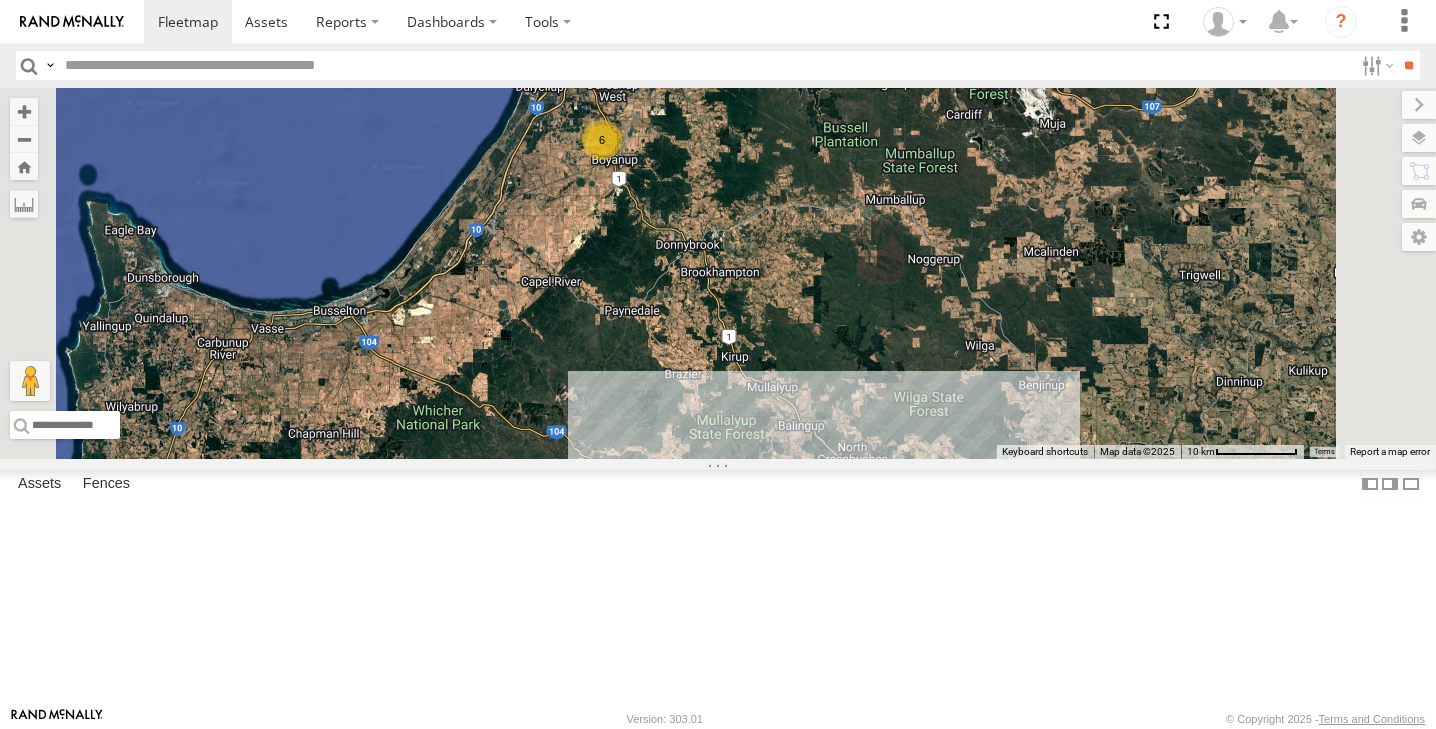 click on "12" at bounding box center (854, 494) 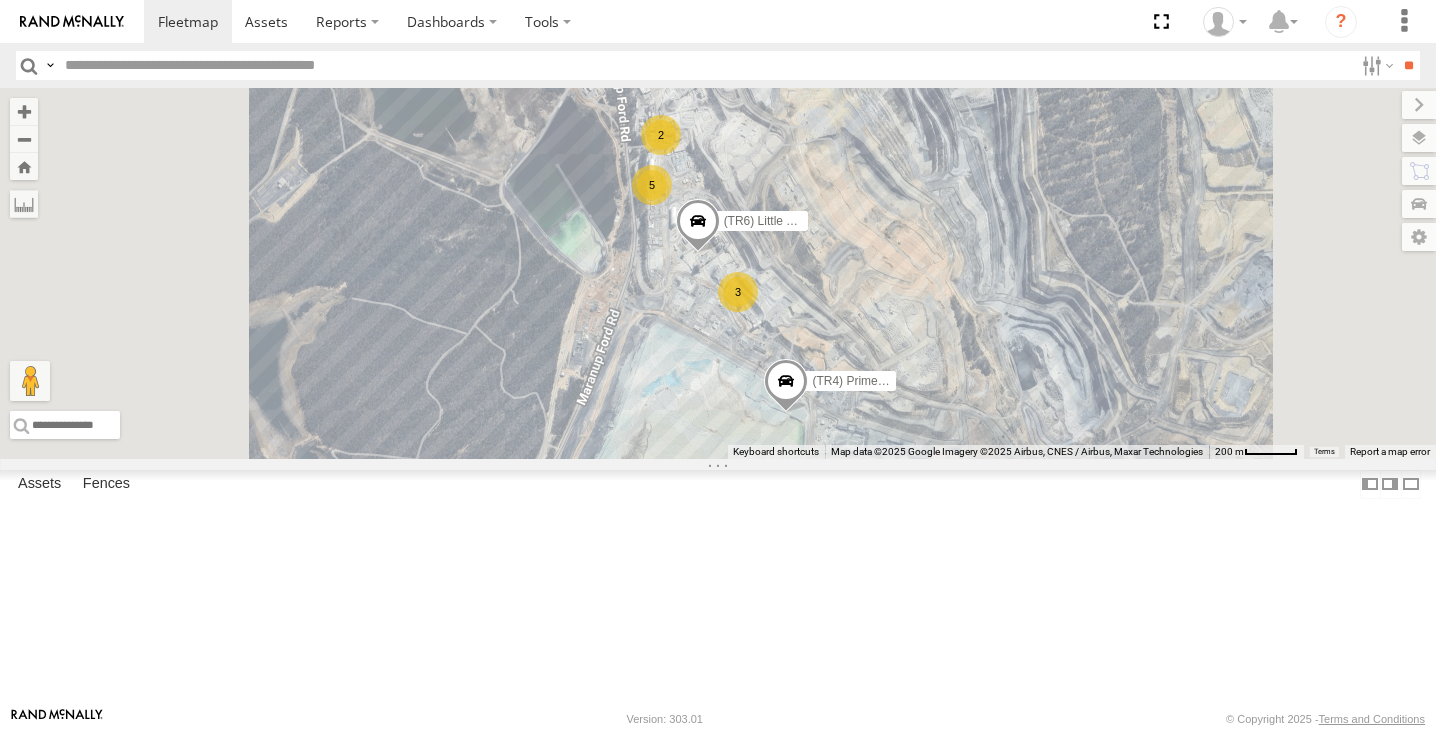 click on "2" at bounding box center (661, 135) 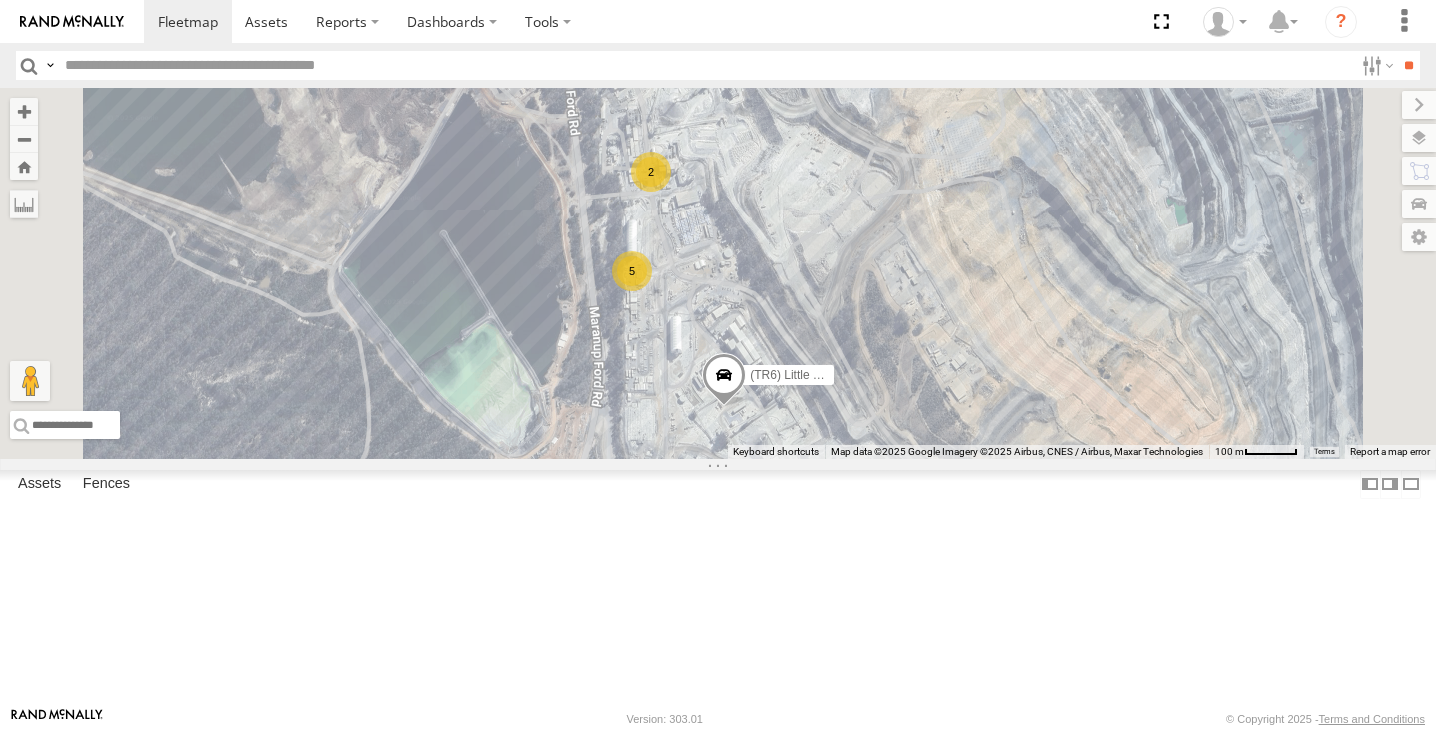 drag, startPoint x: 905, startPoint y: 456, endPoint x: 843, endPoint y: 303, distance: 165.08482 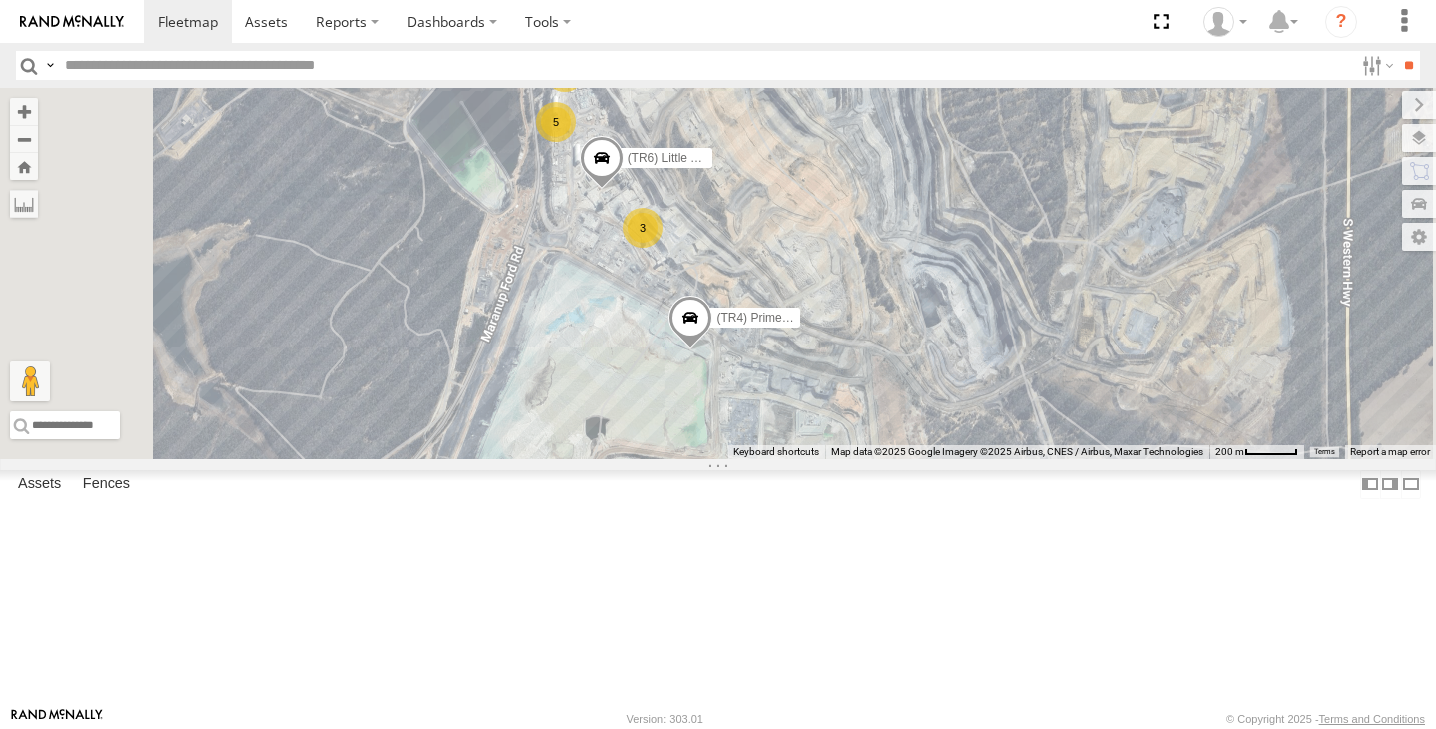 drag, startPoint x: 895, startPoint y: 482, endPoint x: 816, endPoint y: 372, distance: 135.42896 